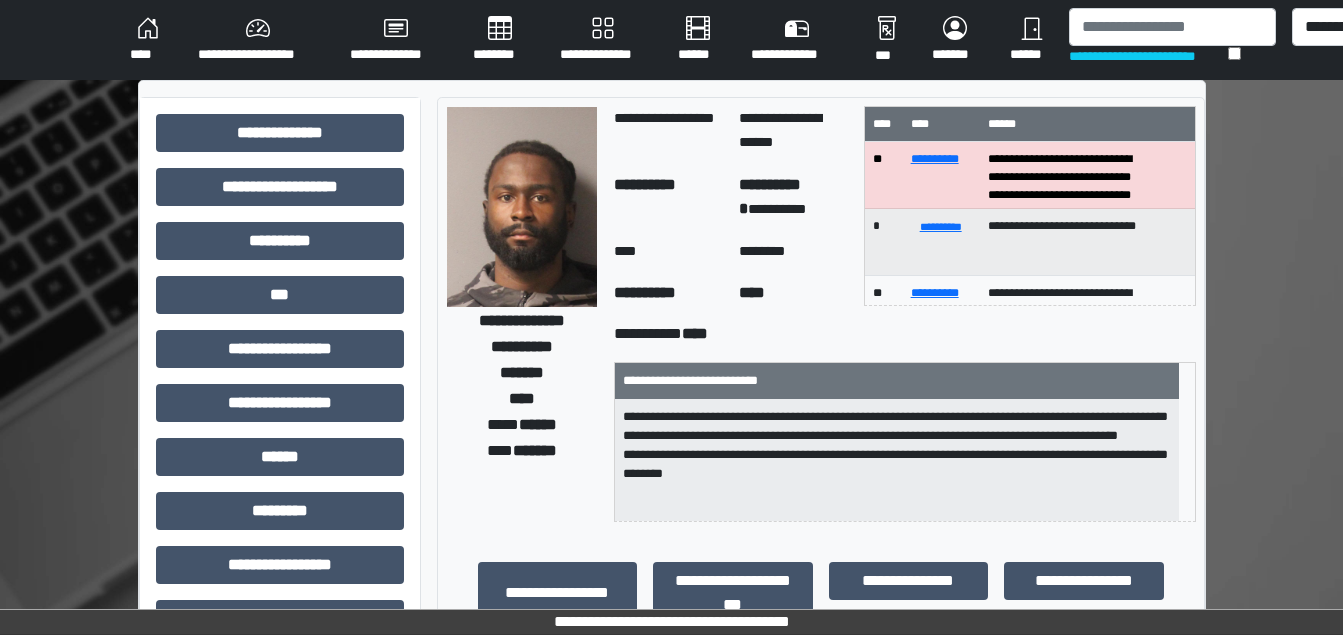 scroll, scrollTop: 0, scrollLeft: 0, axis: both 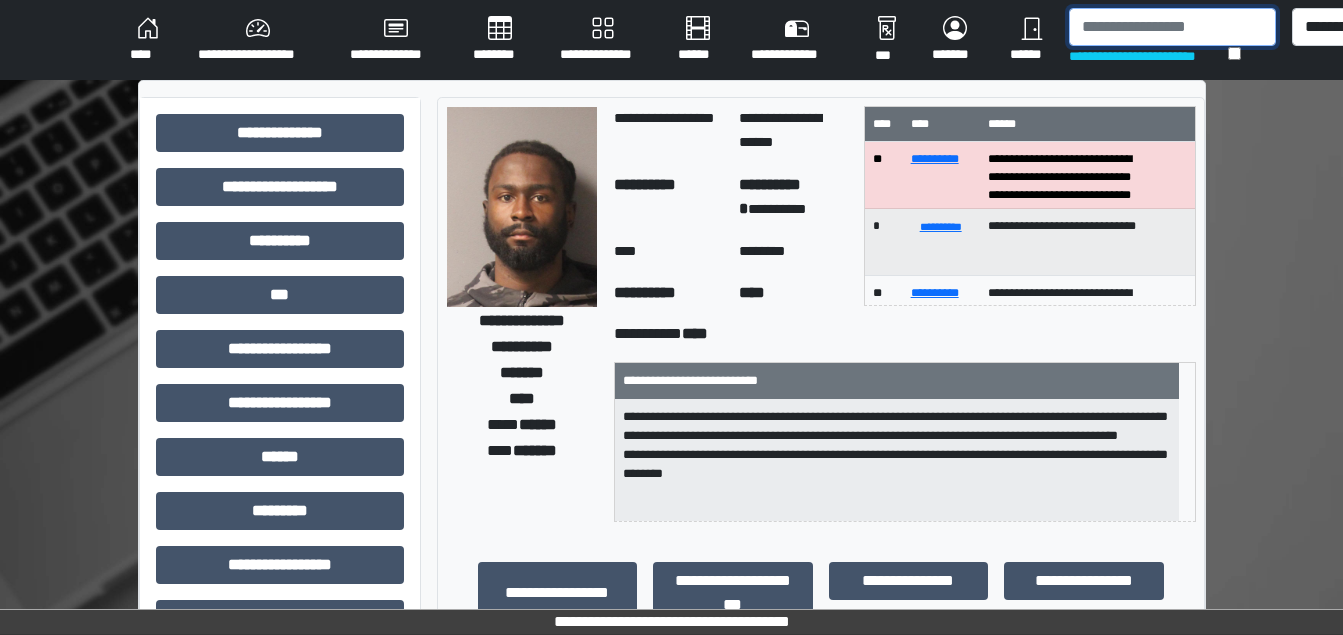 click at bounding box center (1172, 27) 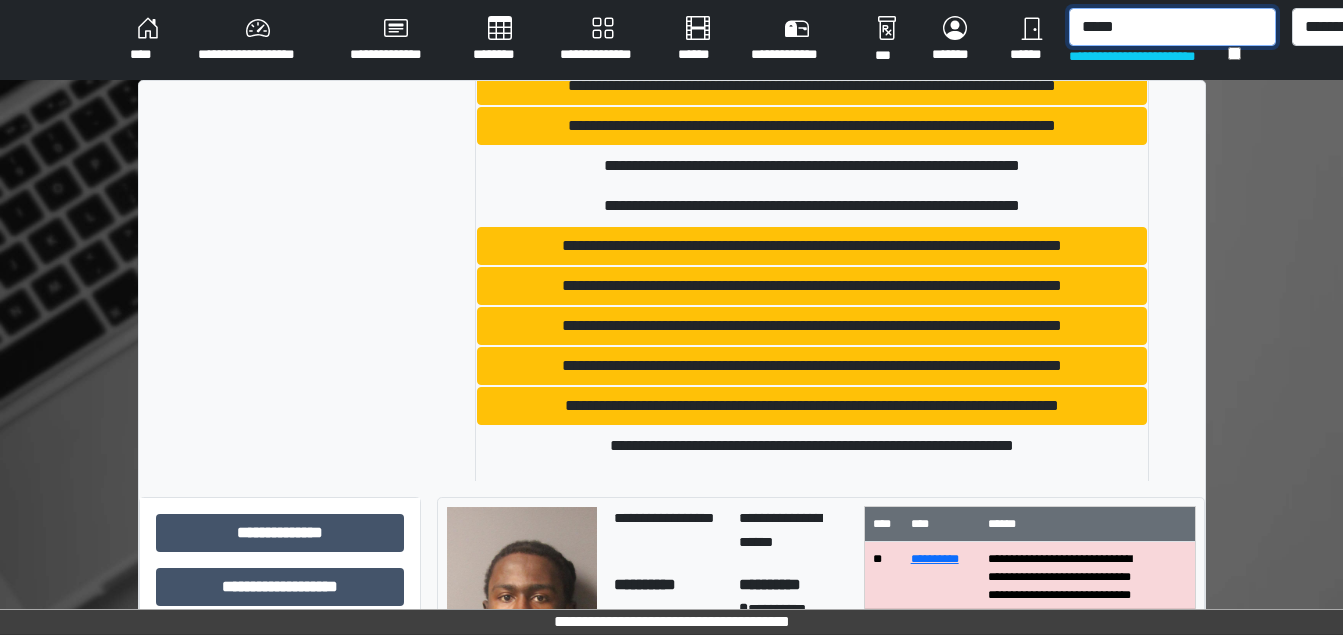 scroll, scrollTop: 639, scrollLeft: 0, axis: vertical 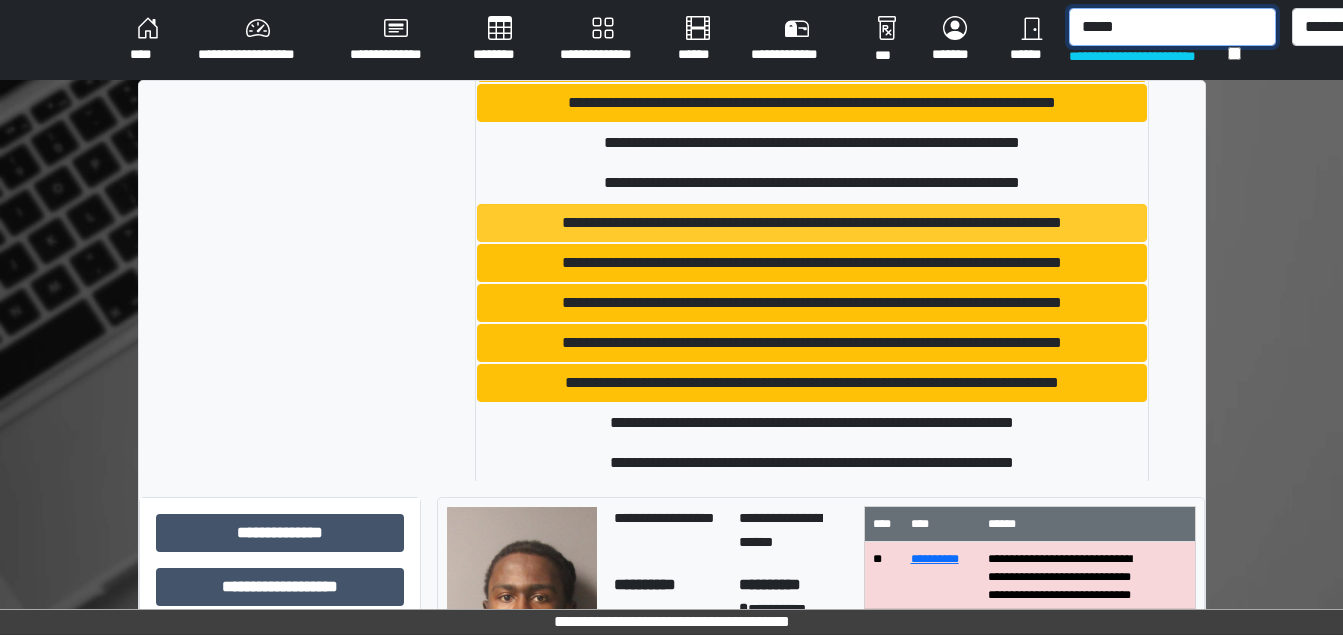 type on "*****" 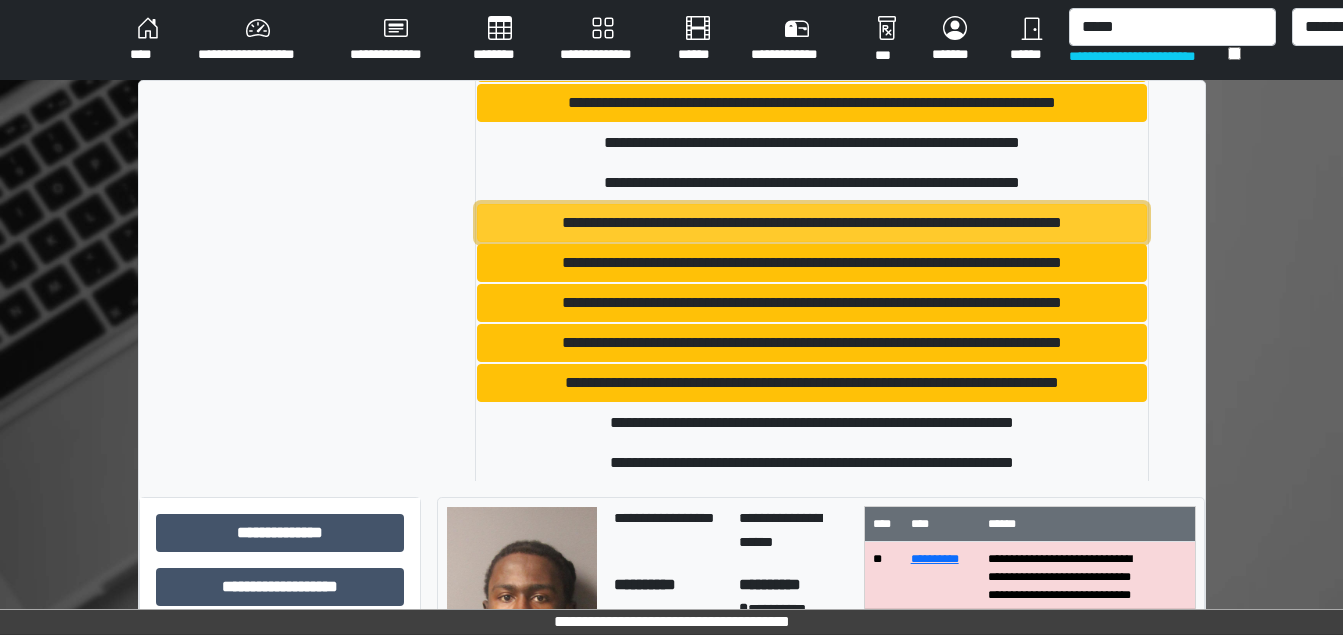 click on "**********" at bounding box center [812, 223] 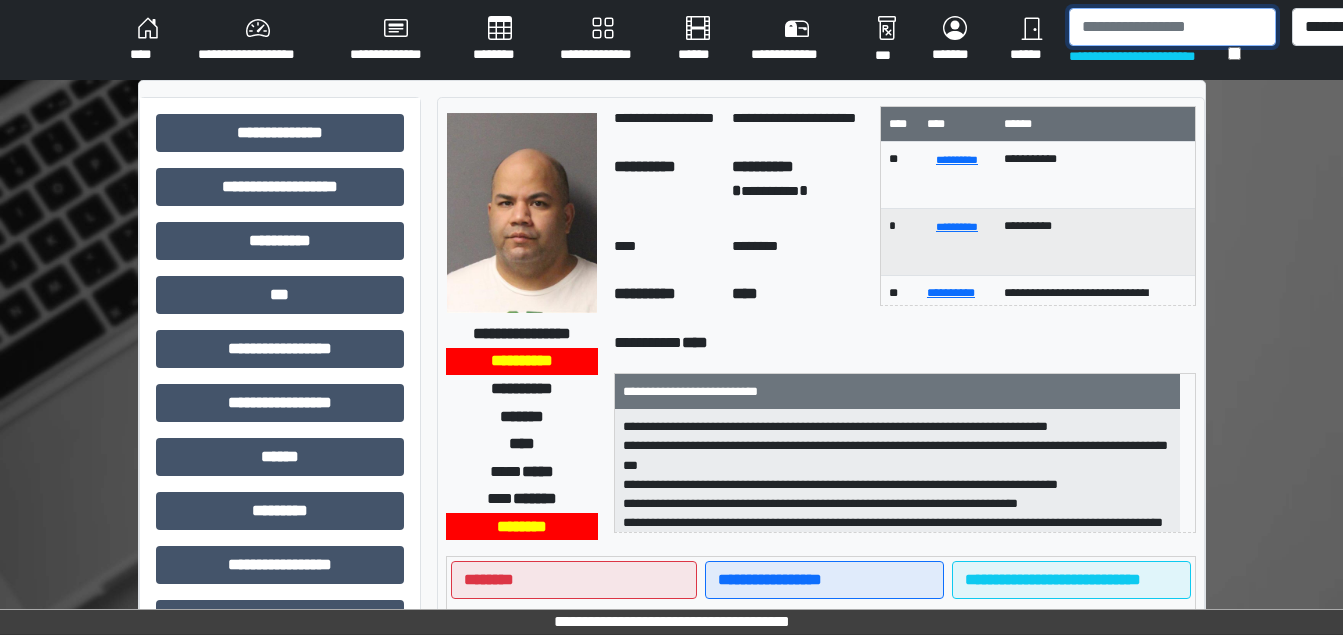 click at bounding box center [1172, 27] 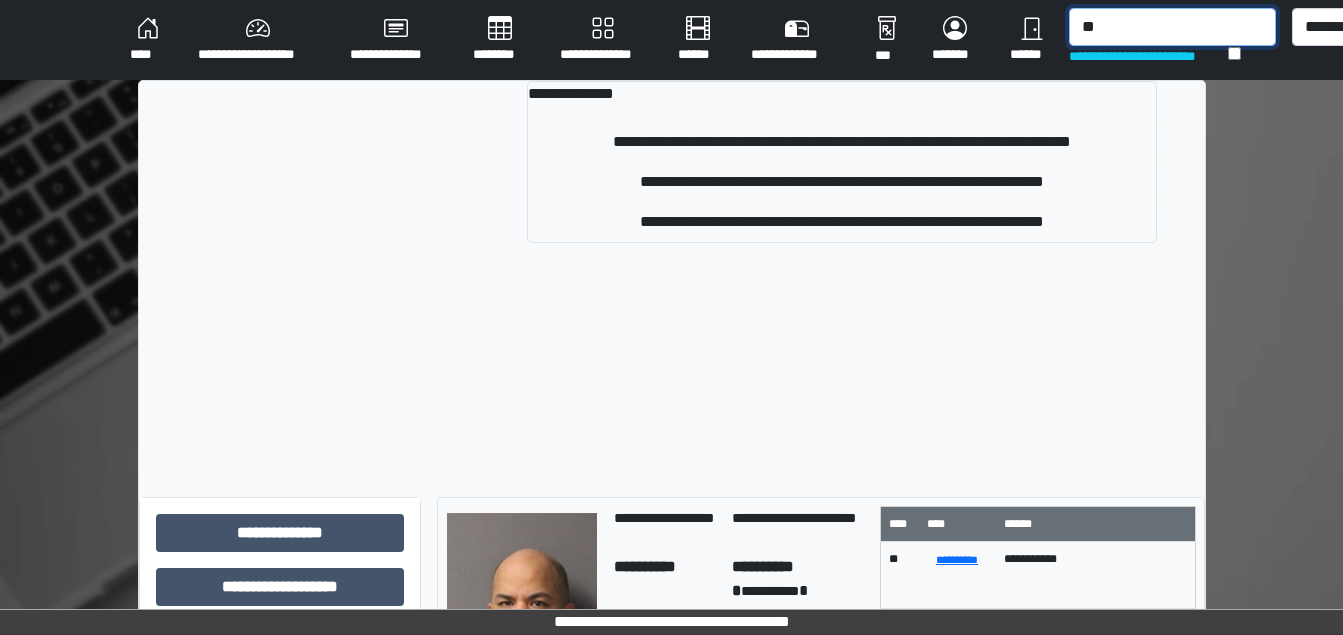 type on "*" 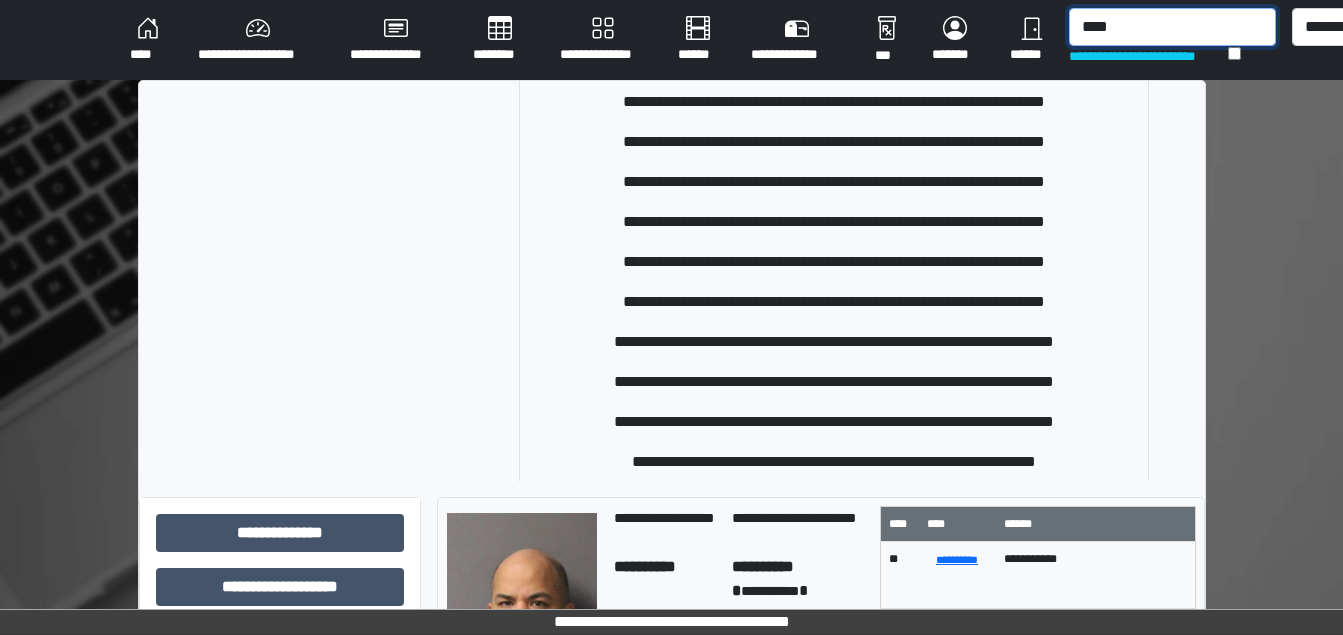 scroll, scrollTop: 329, scrollLeft: 0, axis: vertical 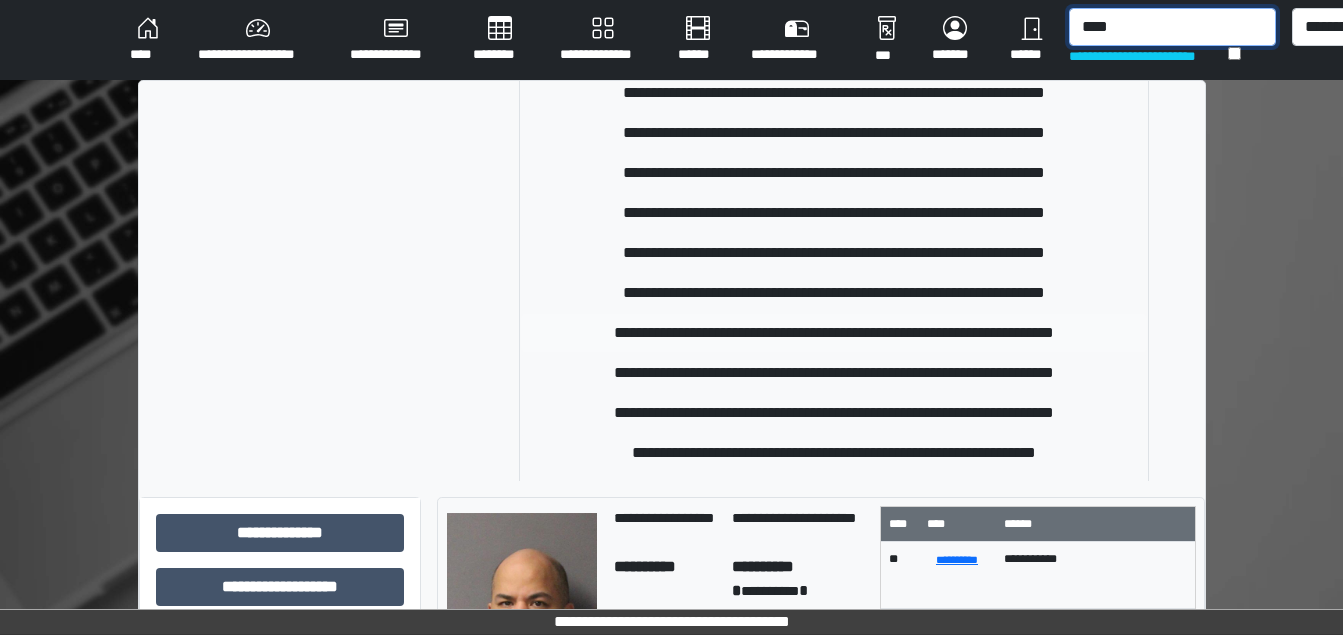 type on "****" 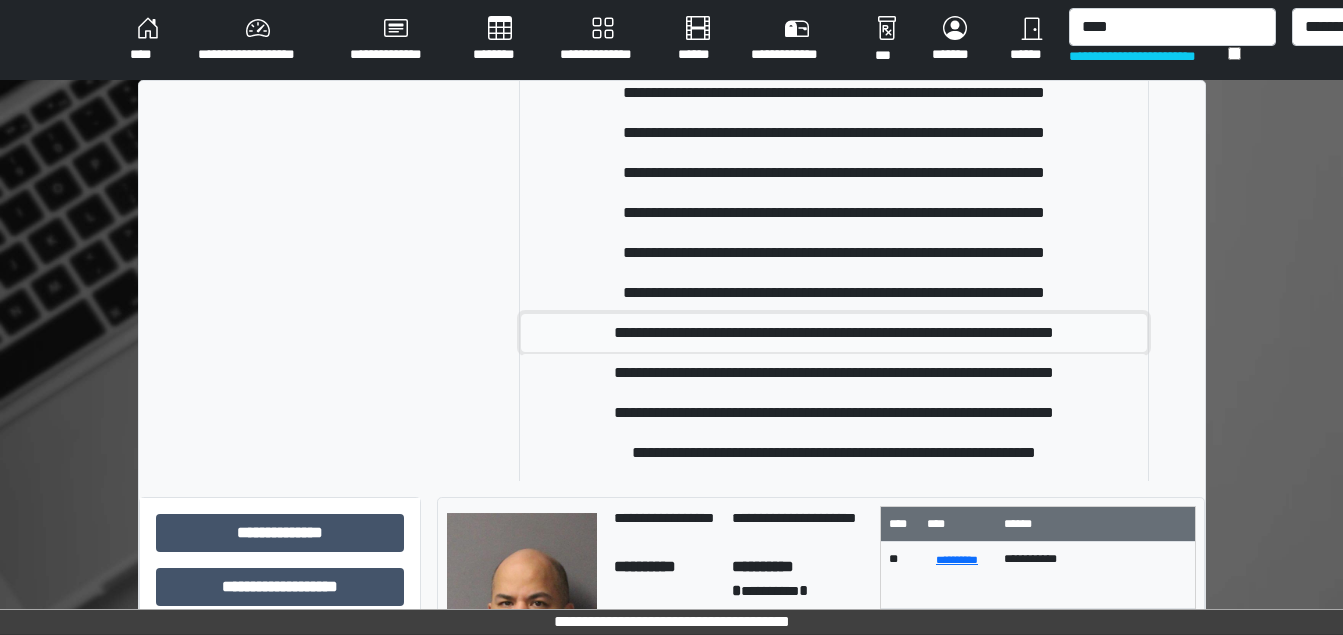 click on "**********" at bounding box center [834, 333] 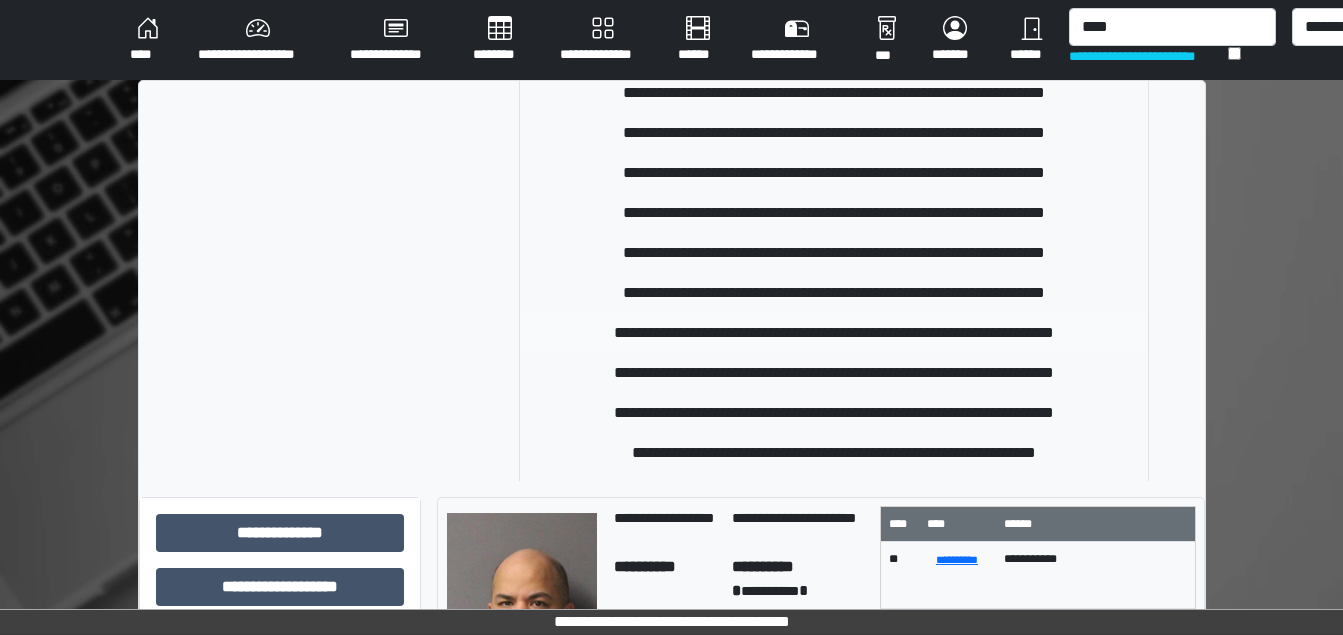 type 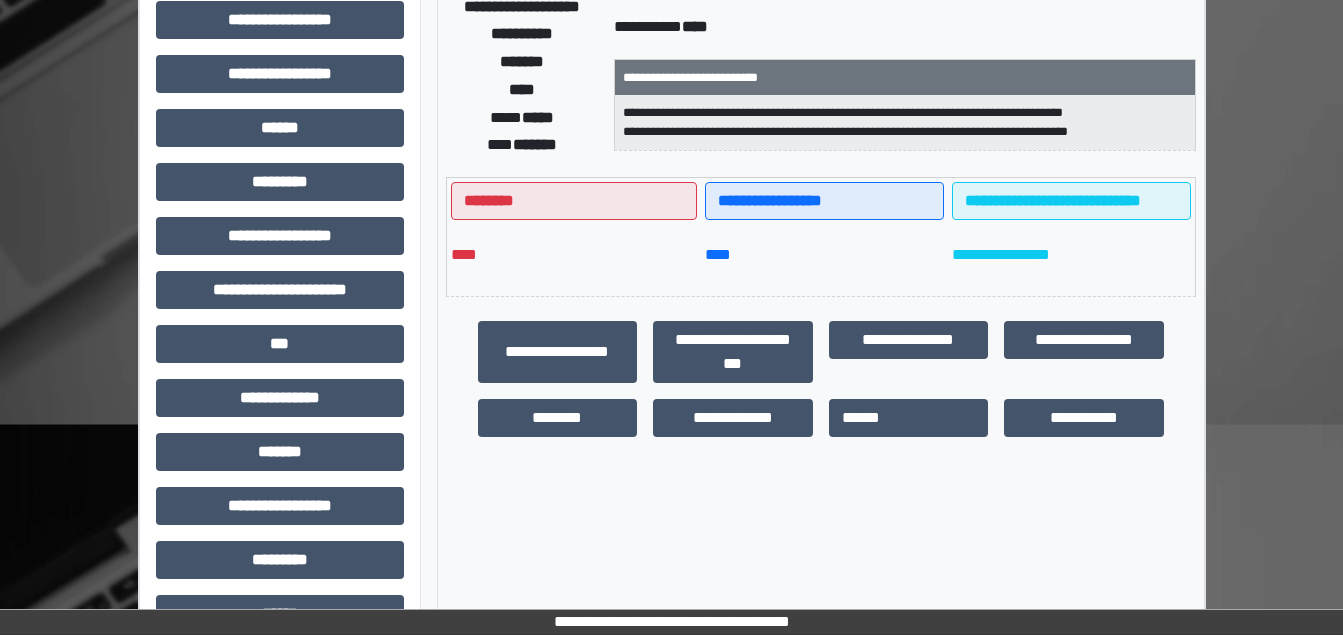 scroll, scrollTop: 339, scrollLeft: 0, axis: vertical 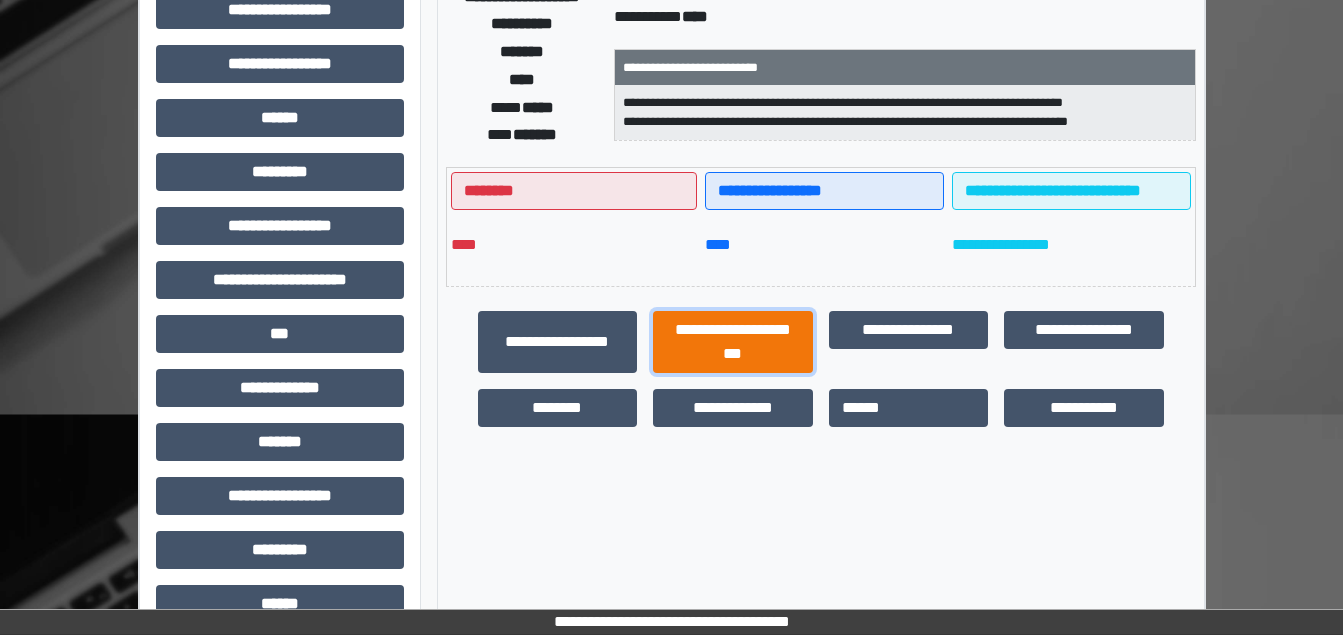 click on "**********" at bounding box center [733, 342] 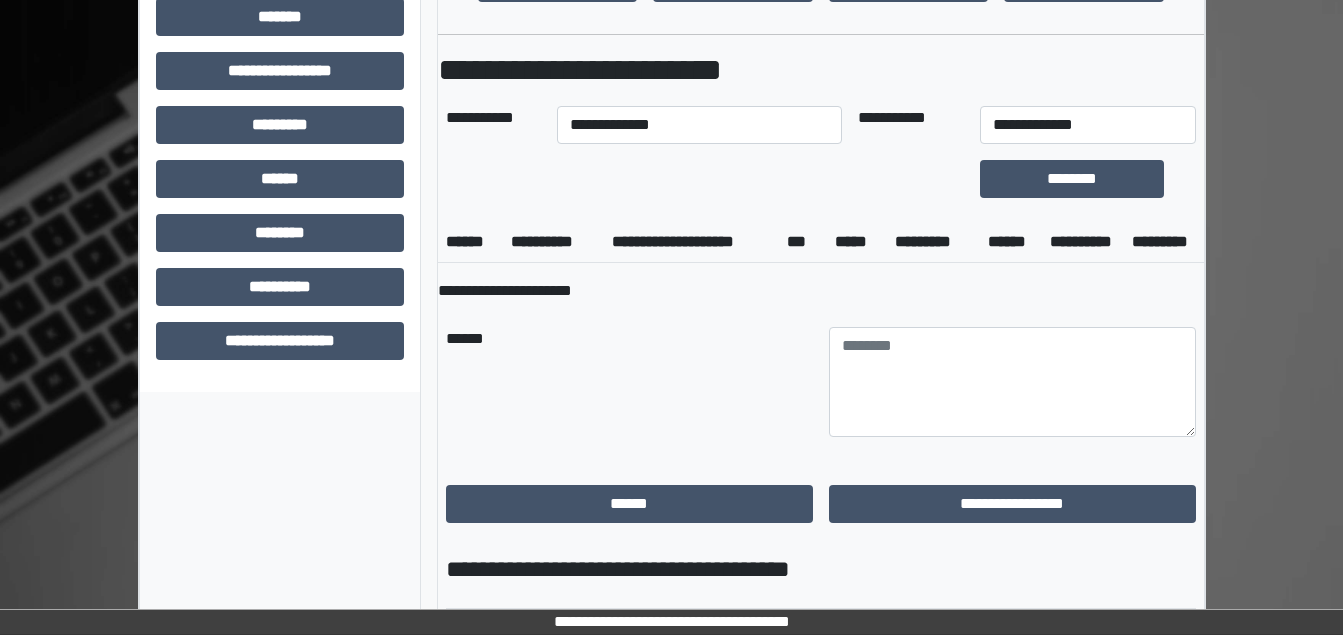 scroll, scrollTop: 802, scrollLeft: 0, axis: vertical 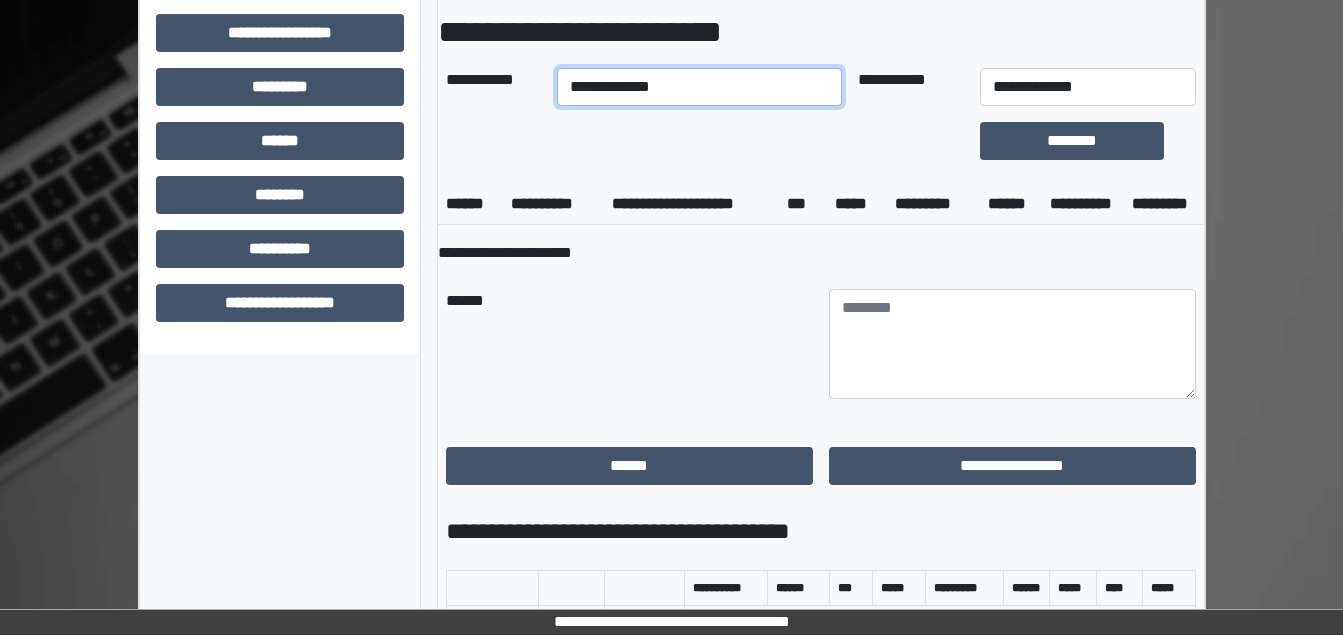 click on "**********" at bounding box center [699, 87] 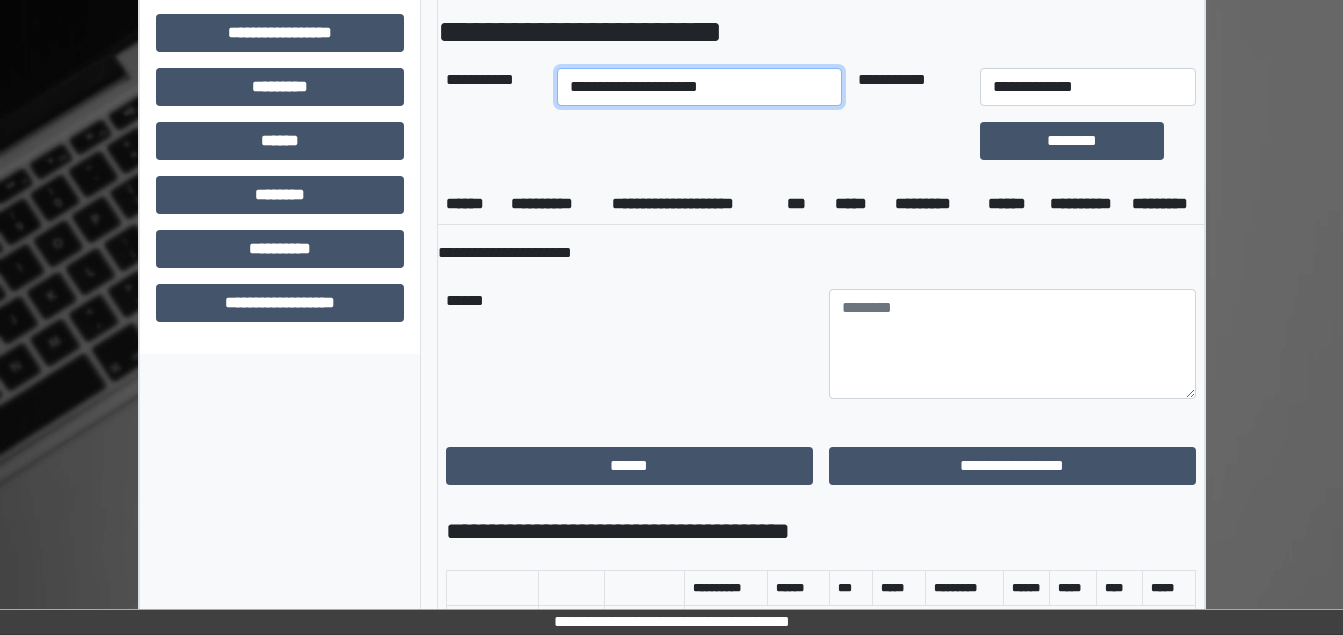 click on "**********" at bounding box center [699, 87] 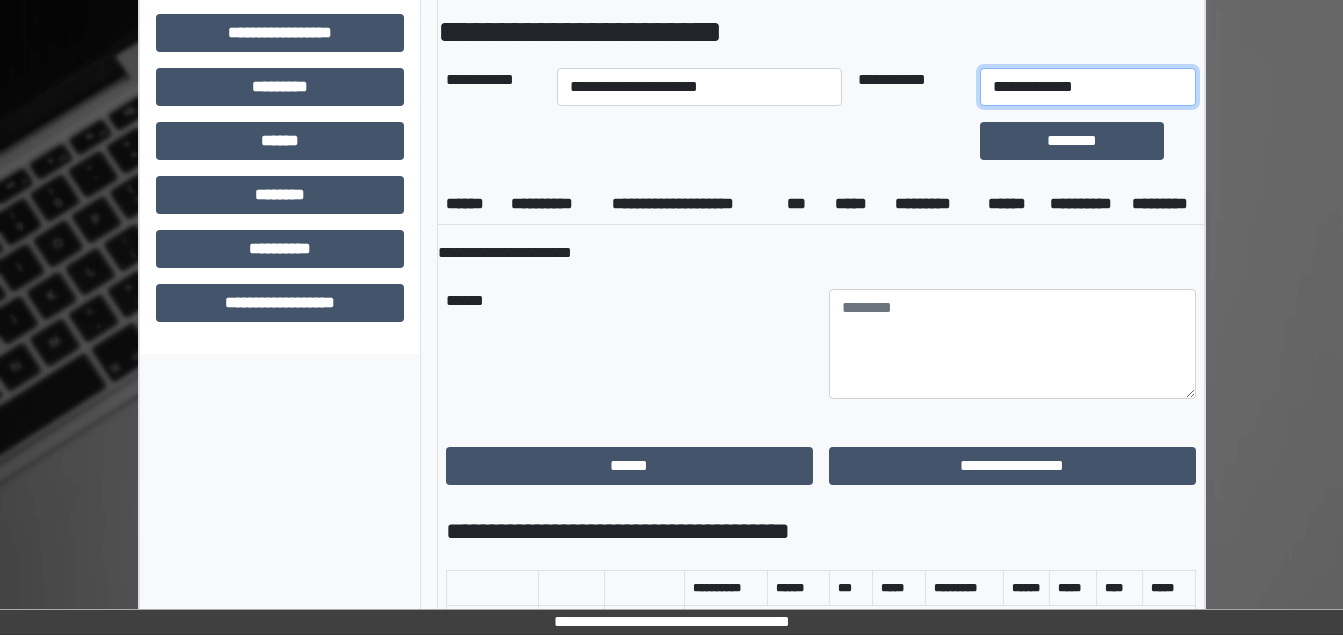 click on "**********" at bounding box center (1088, 87) 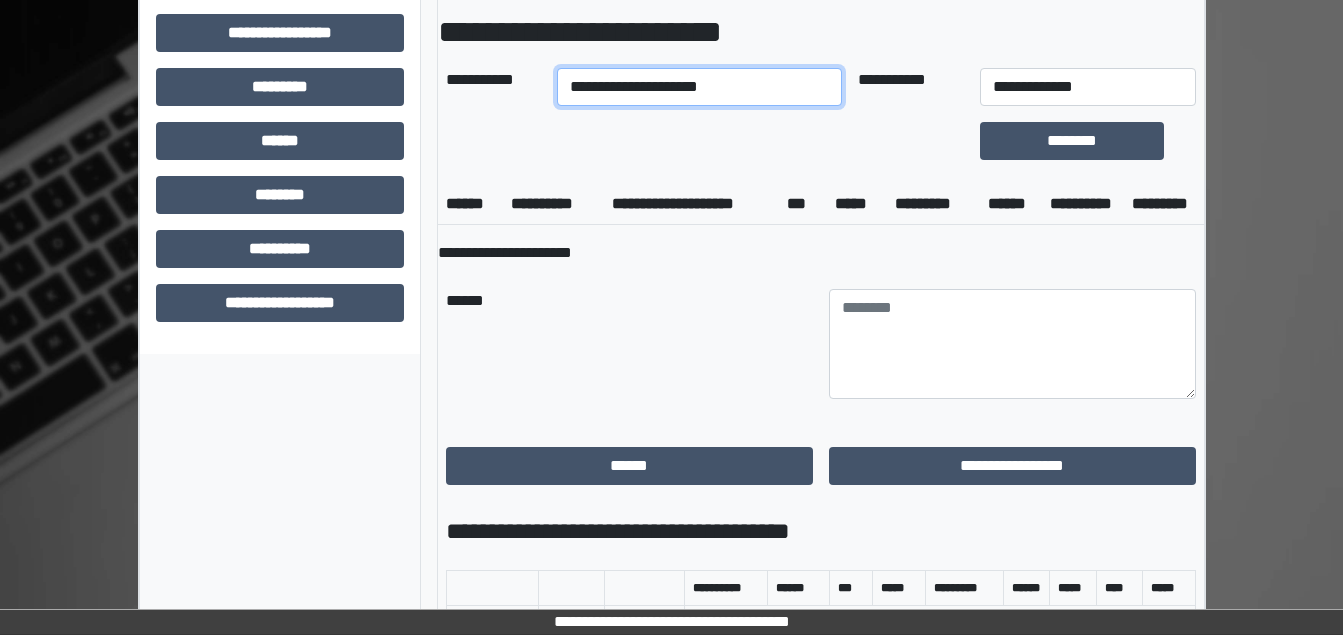 click on "**********" at bounding box center [699, 87] 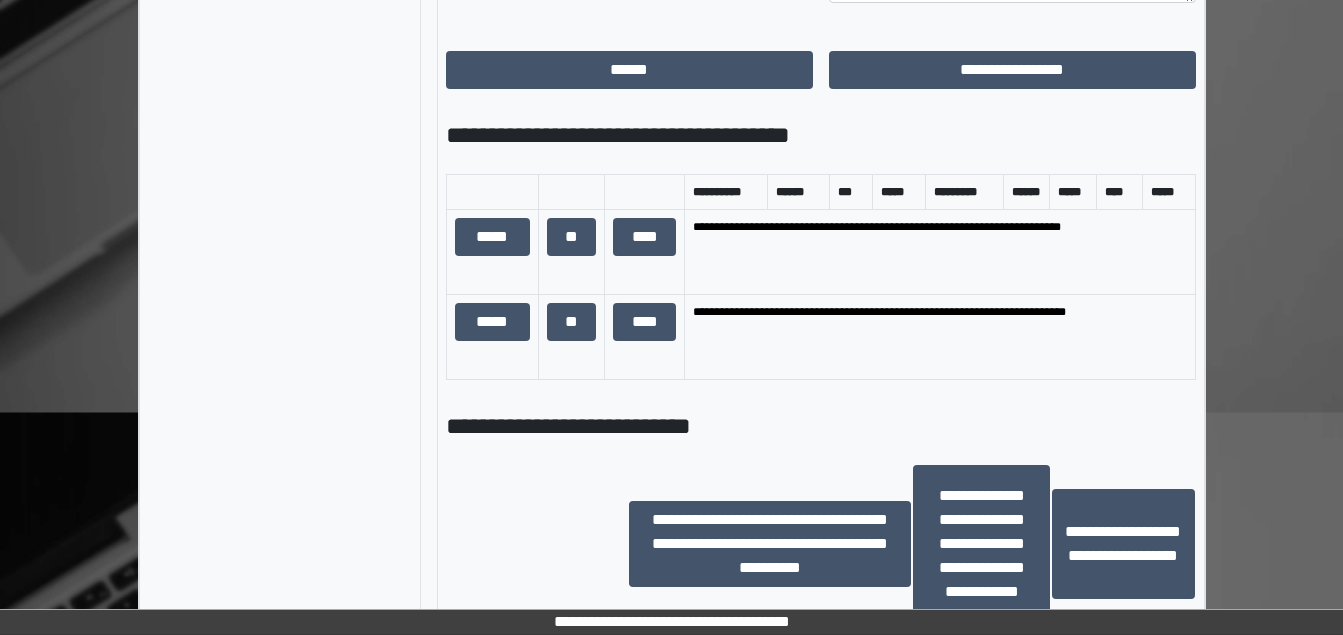 scroll, scrollTop: 1295, scrollLeft: 0, axis: vertical 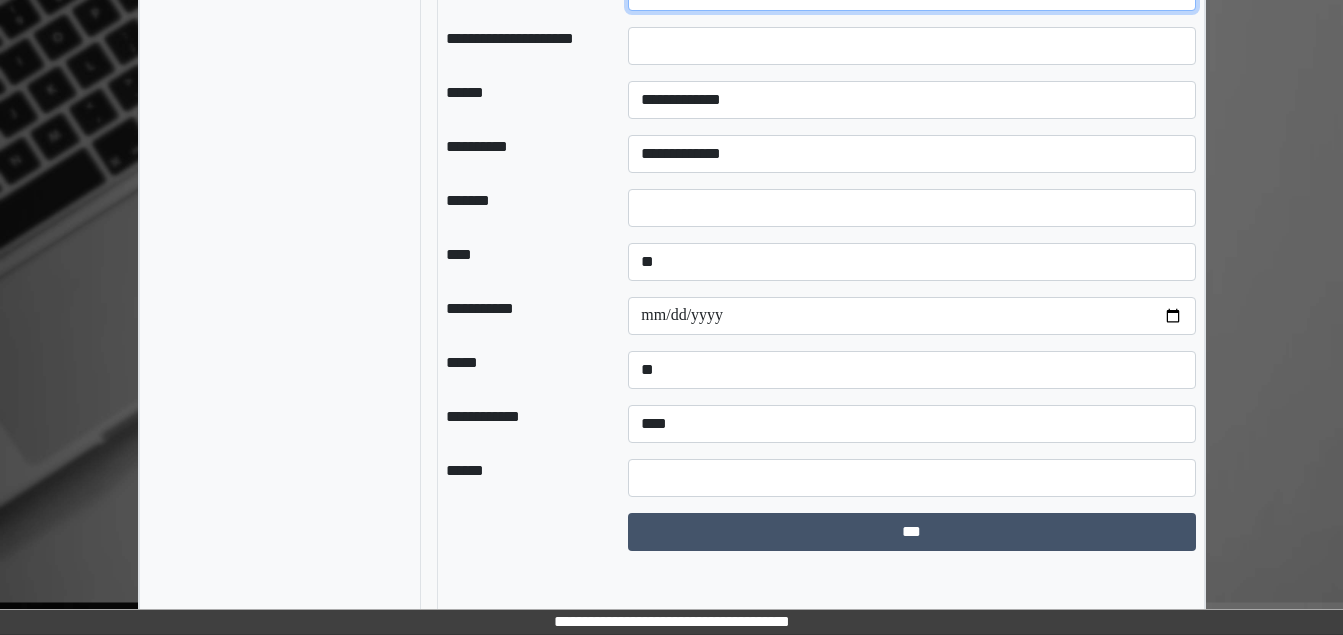 click on "**********" at bounding box center [911, -8] 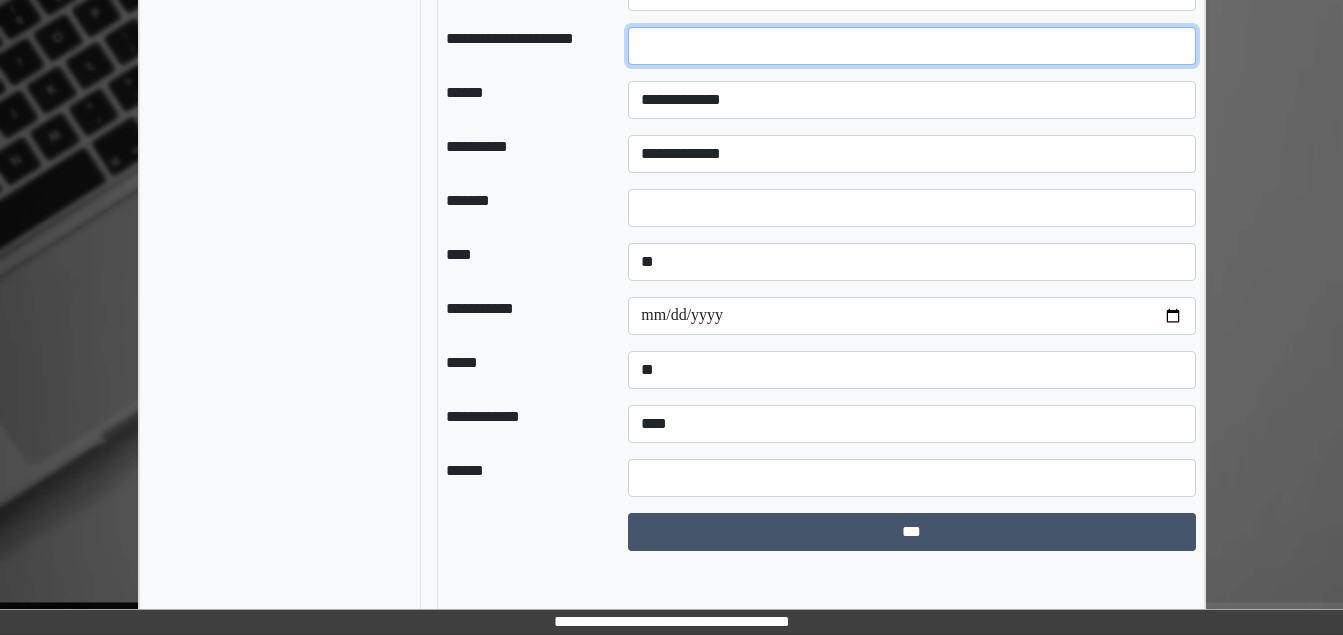 click at bounding box center [911, 46] 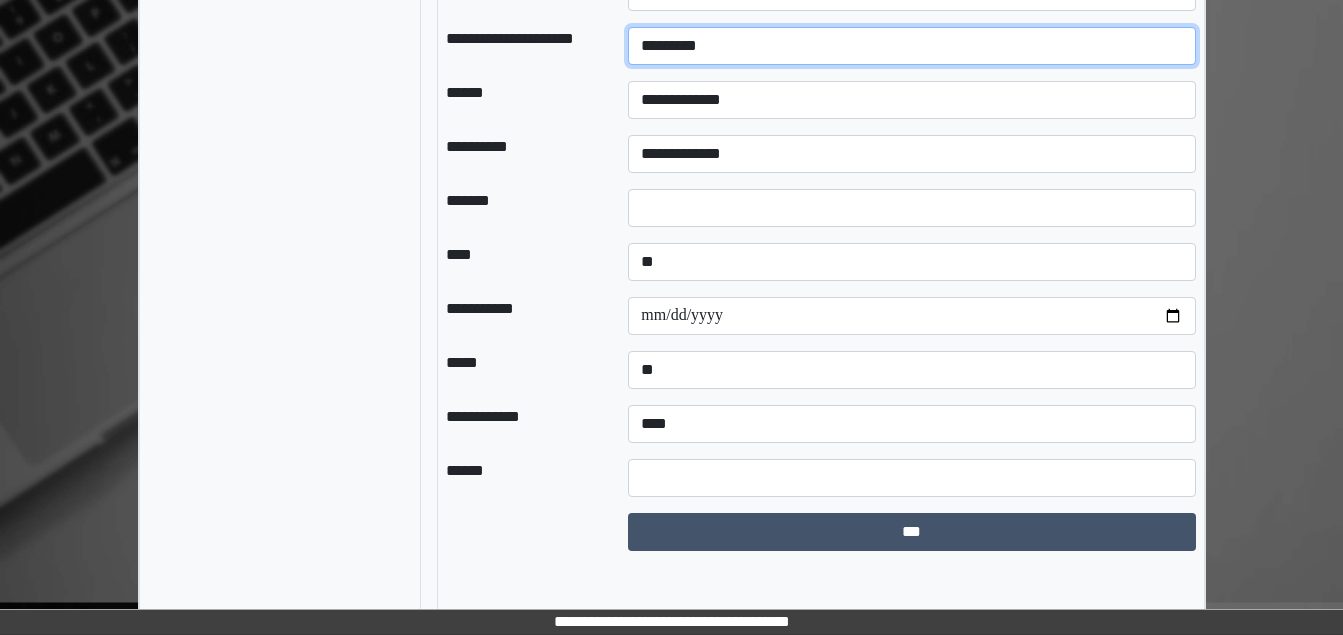 type on "*********" 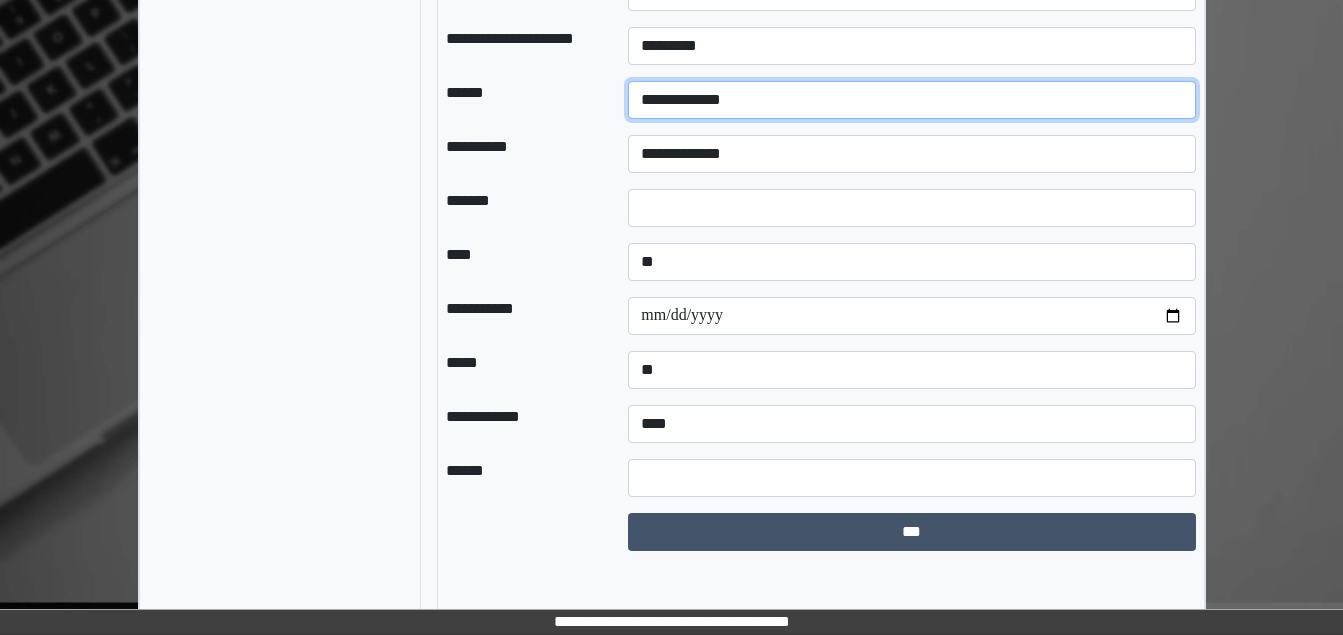 select on "*" 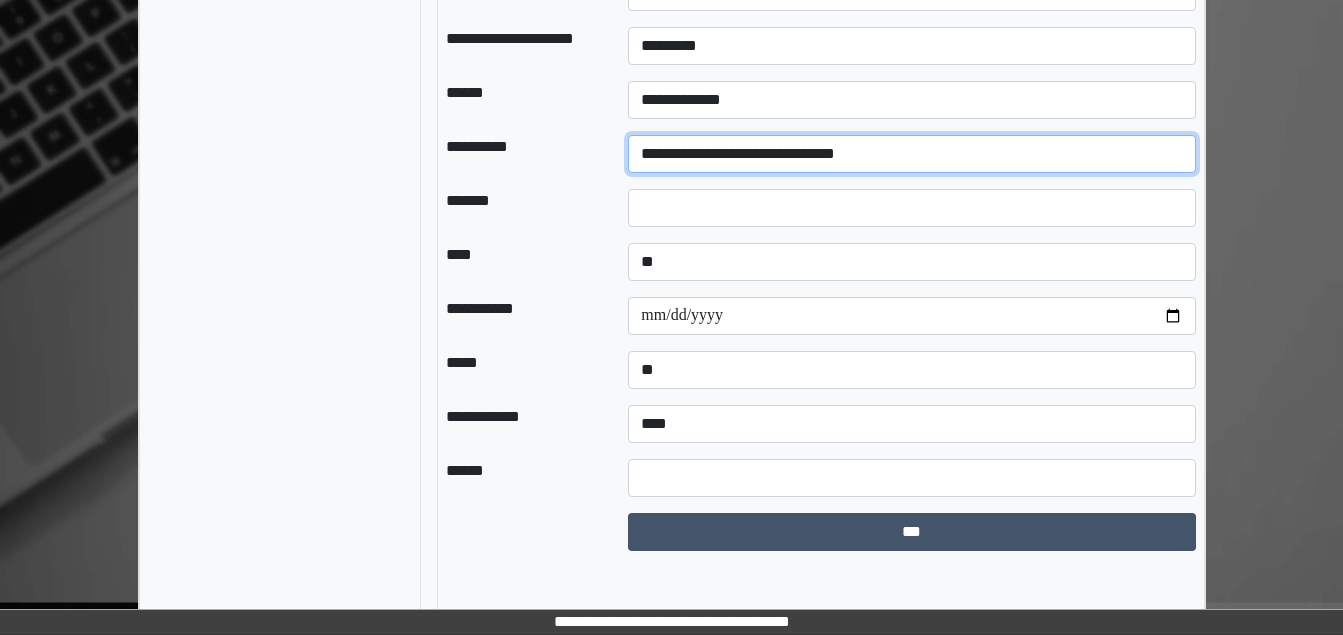click on "**********" at bounding box center (911, 154) 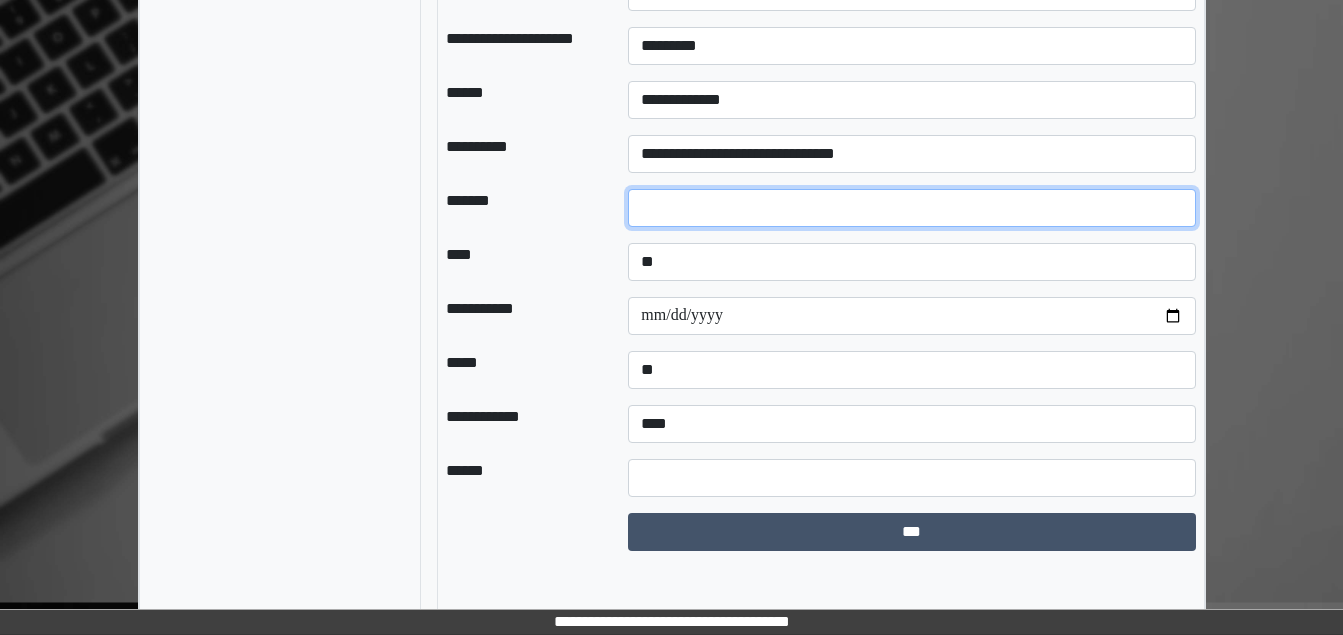 click at bounding box center [911, 208] 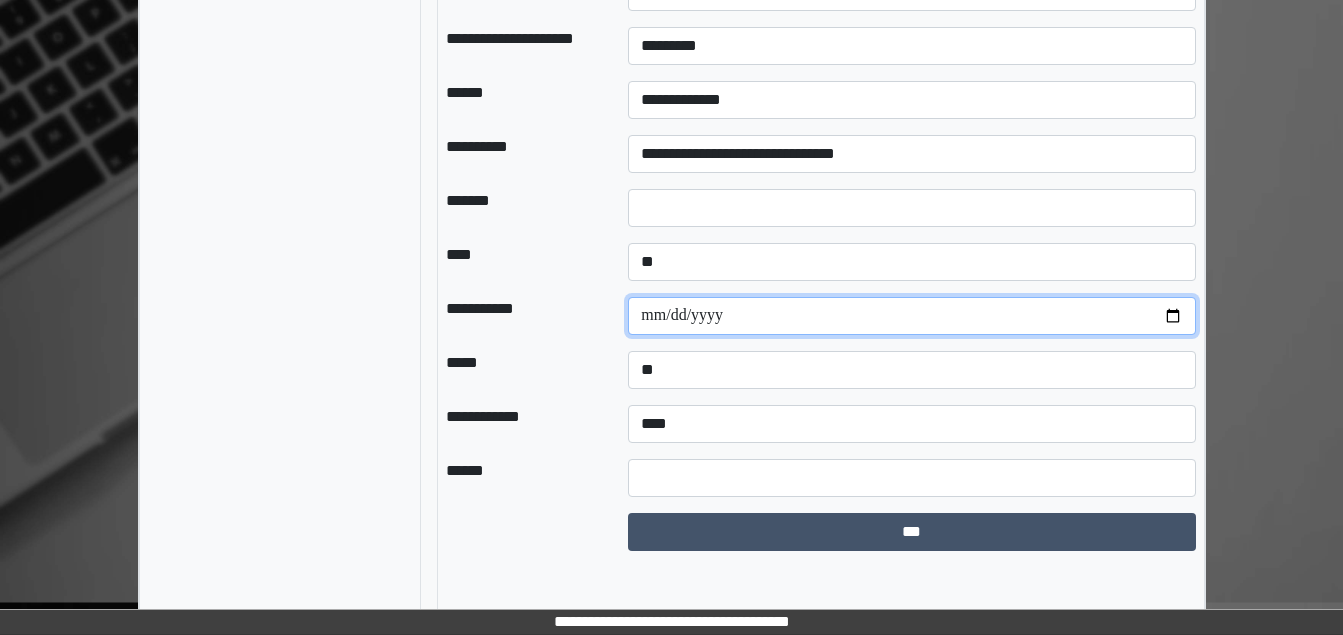 click at bounding box center [911, 316] 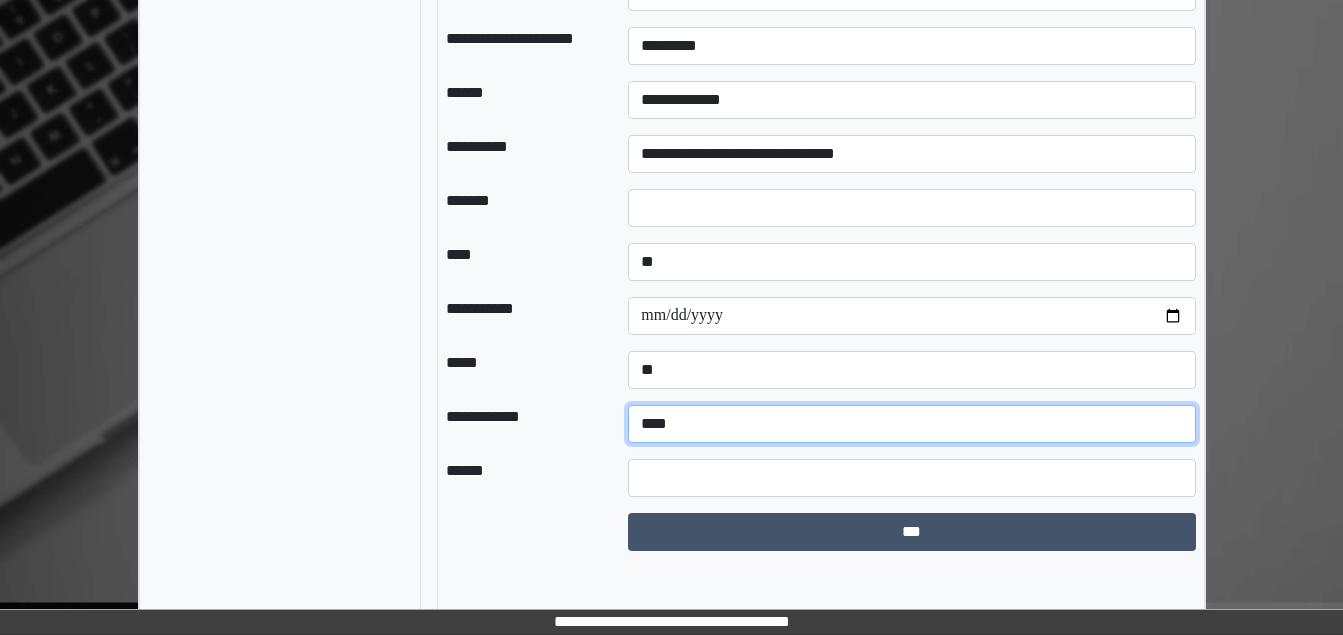 click on "**********" at bounding box center [911, 424] 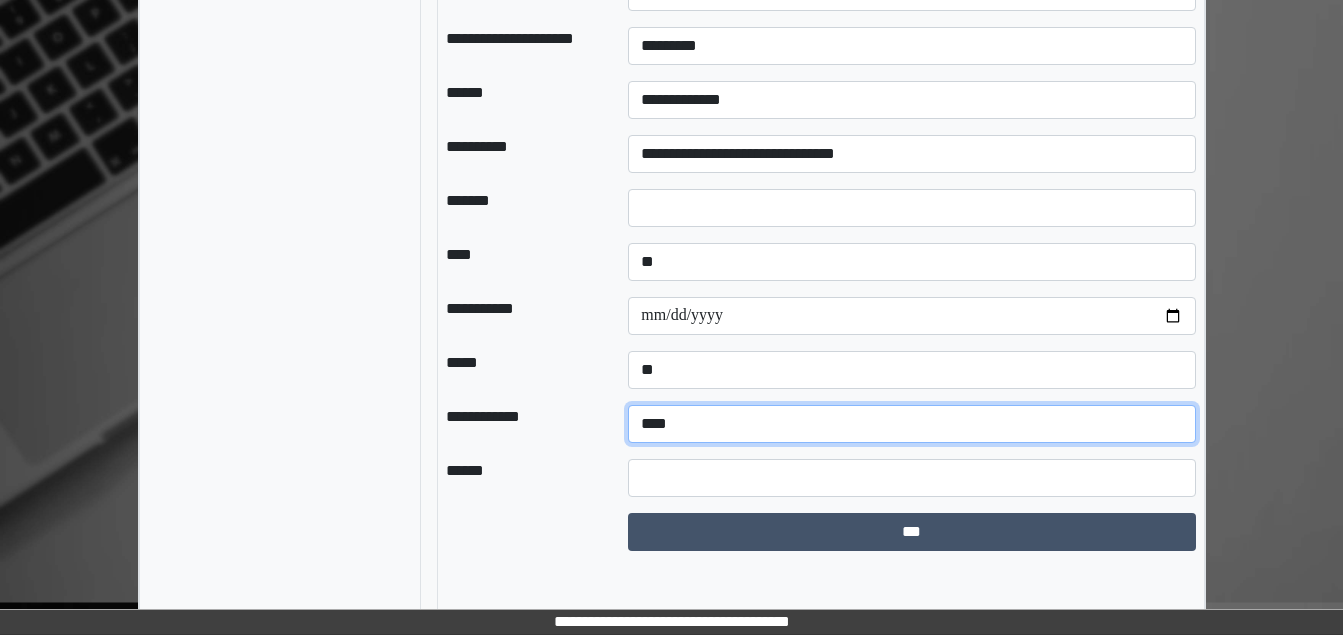 select on "*" 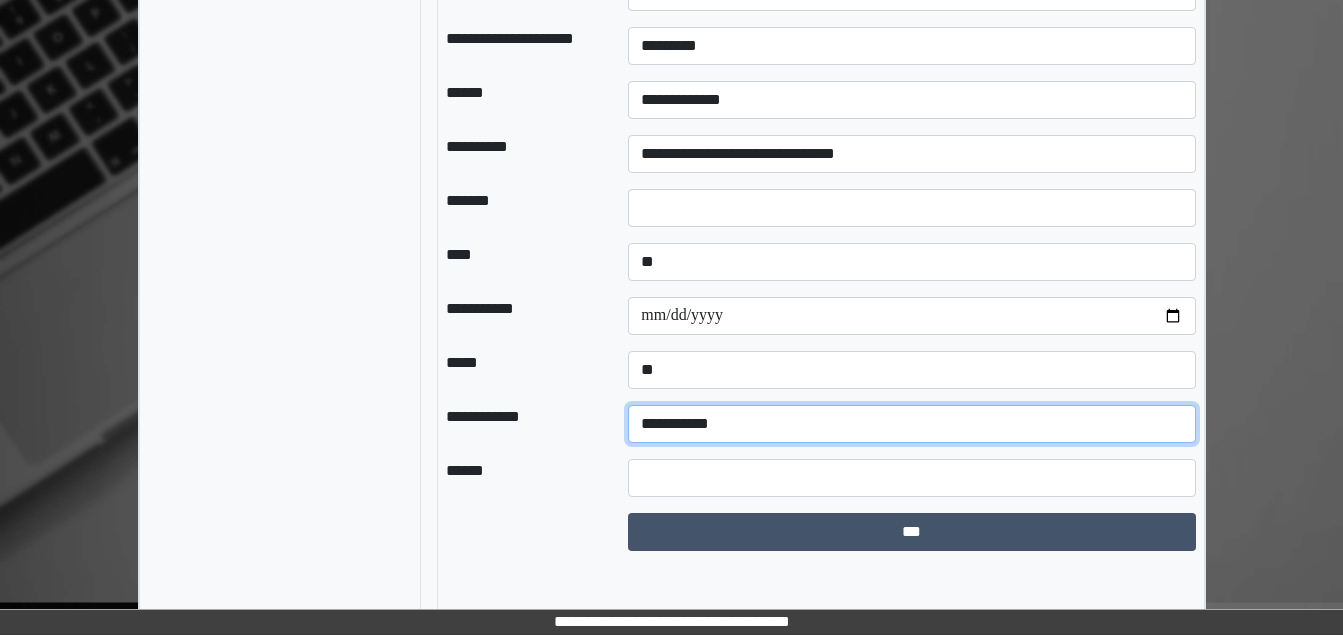 click on "**********" at bounding box center [911, 424] 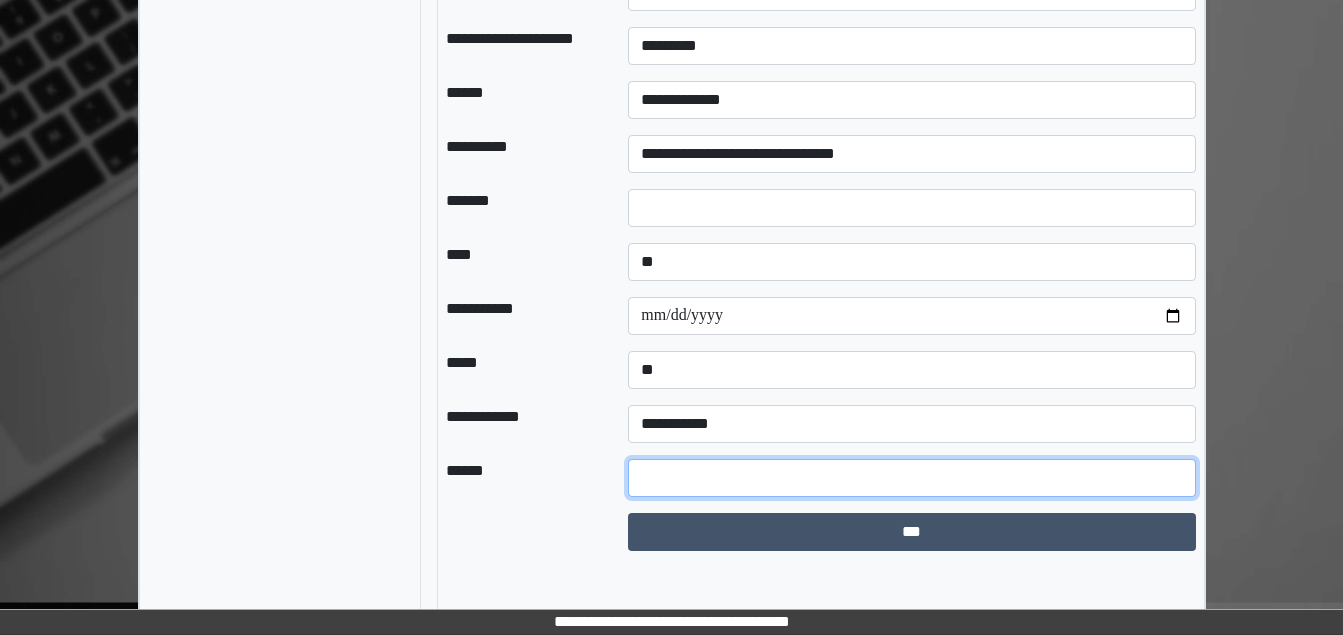 click at bounding box center (911, 478) 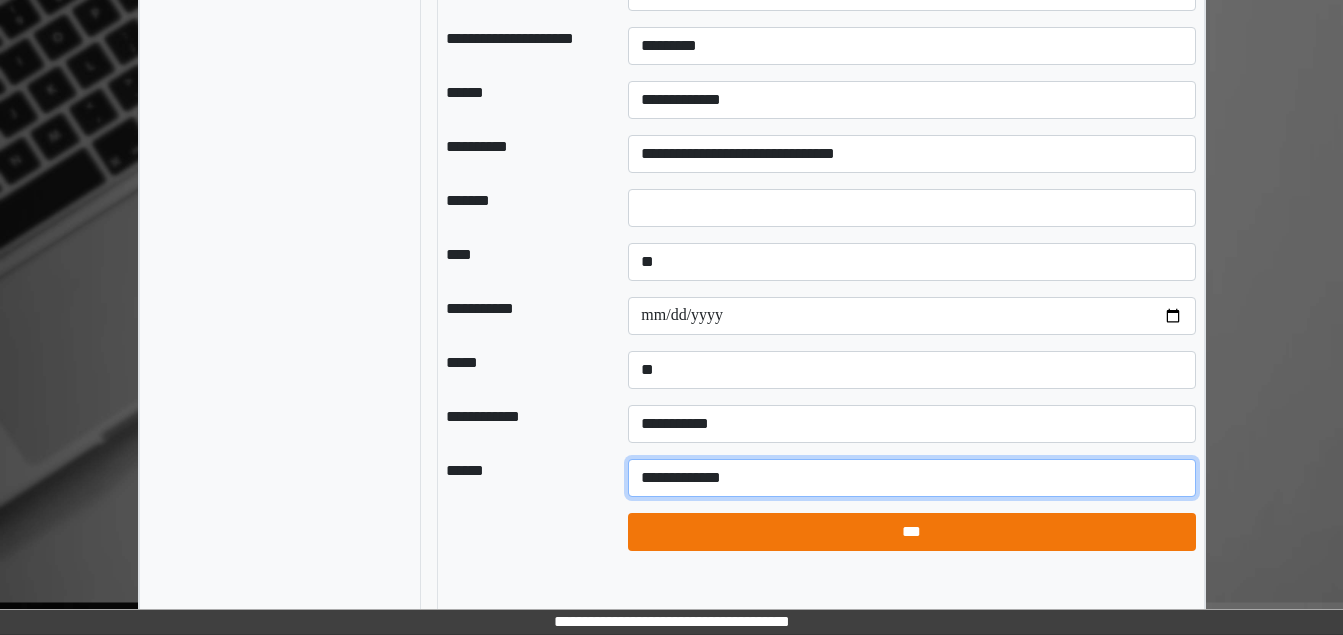 type on "**********" 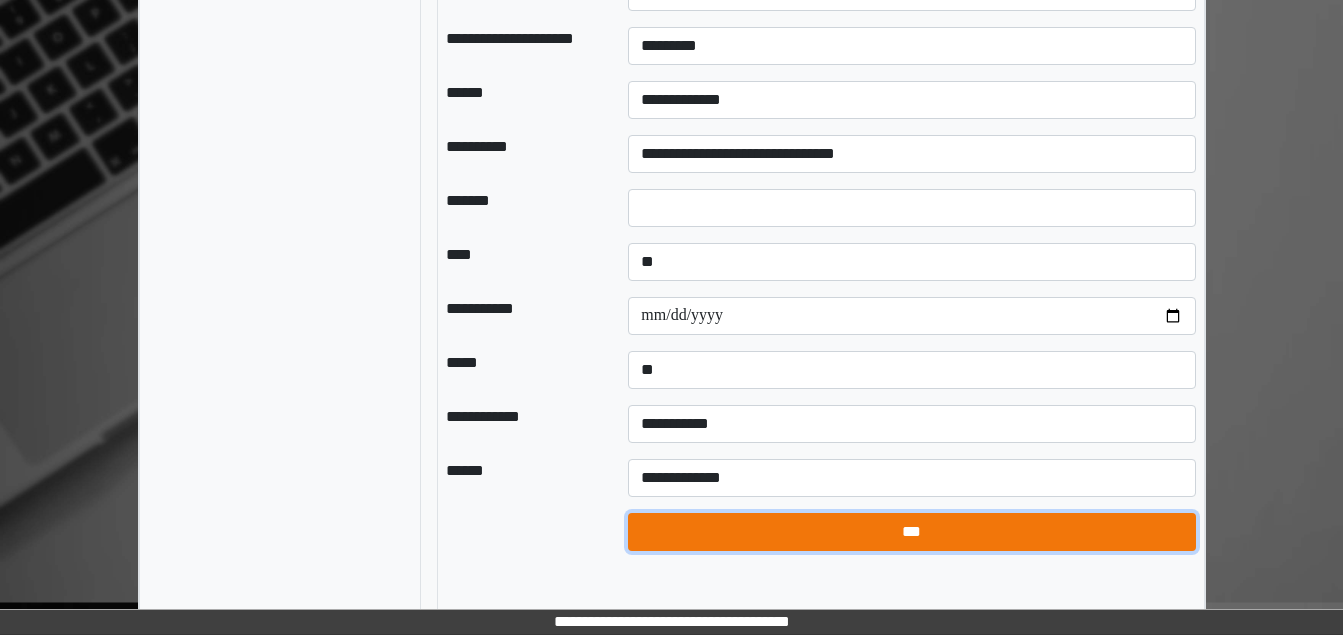 click on "***" at bounding box center (911, 532) 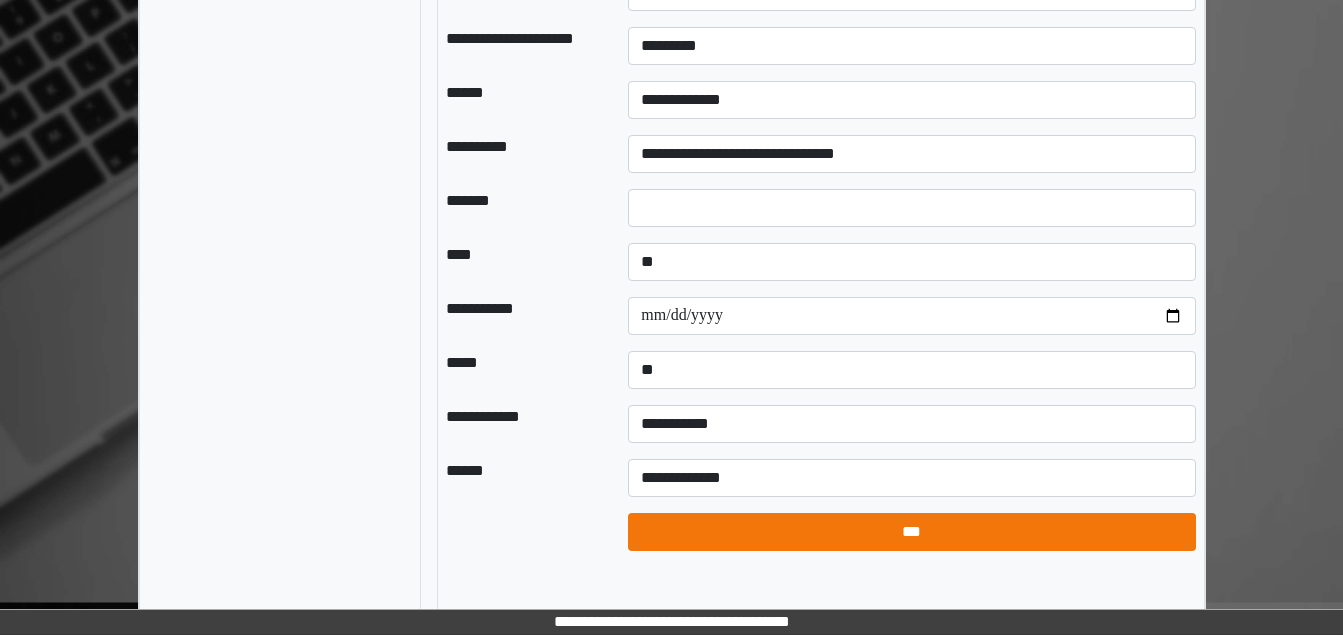 select on "*" 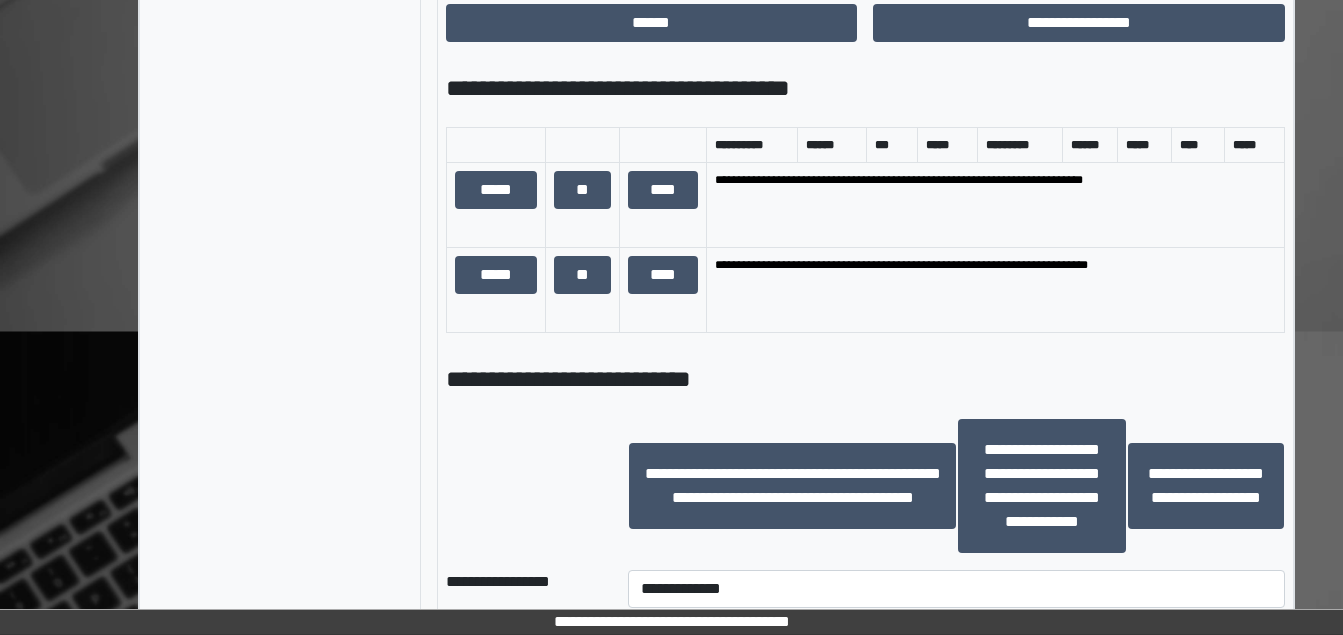 scroll, scrollTop: 724, scrollLeft: 0, axis: vertical 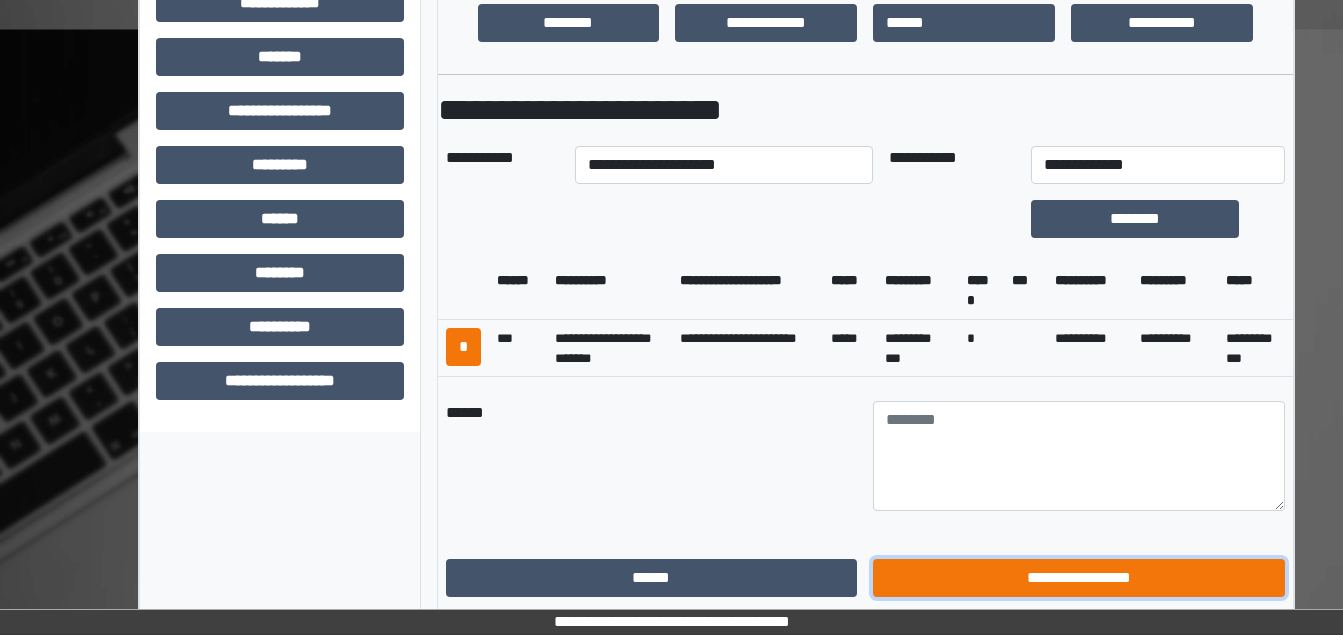 click on "**********" at bounding box center [1079, 578] 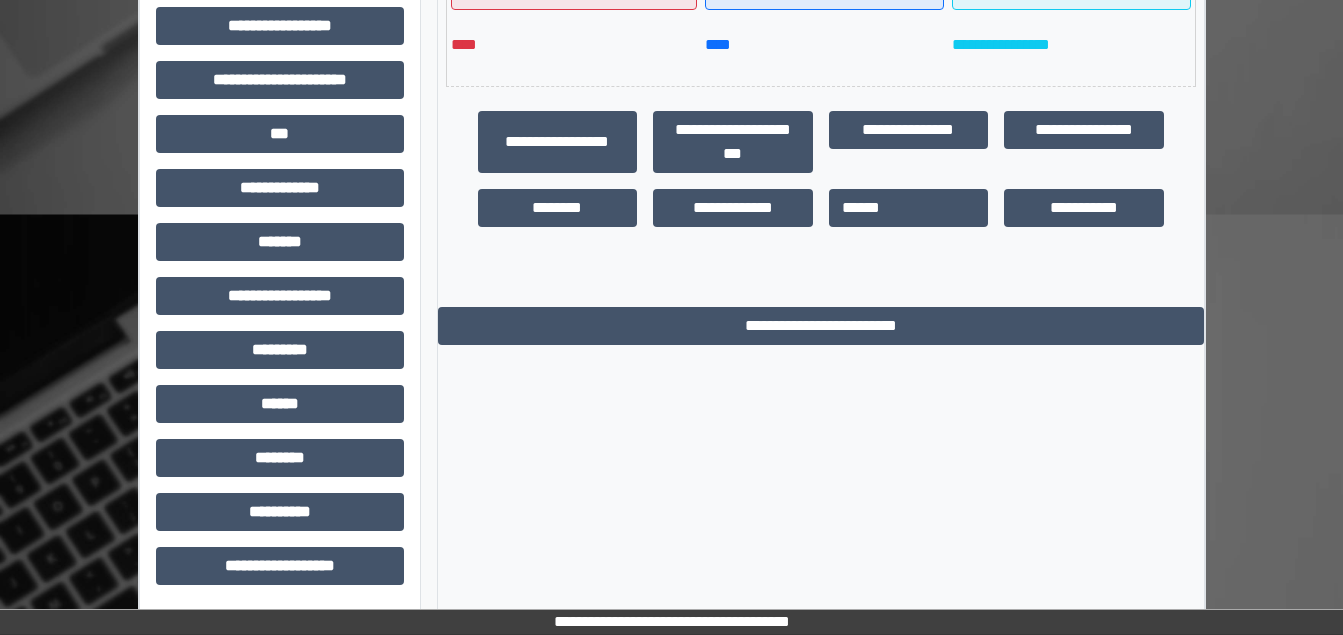 scroll, scrollTop: 0, scrollLeft: 0, axis: both 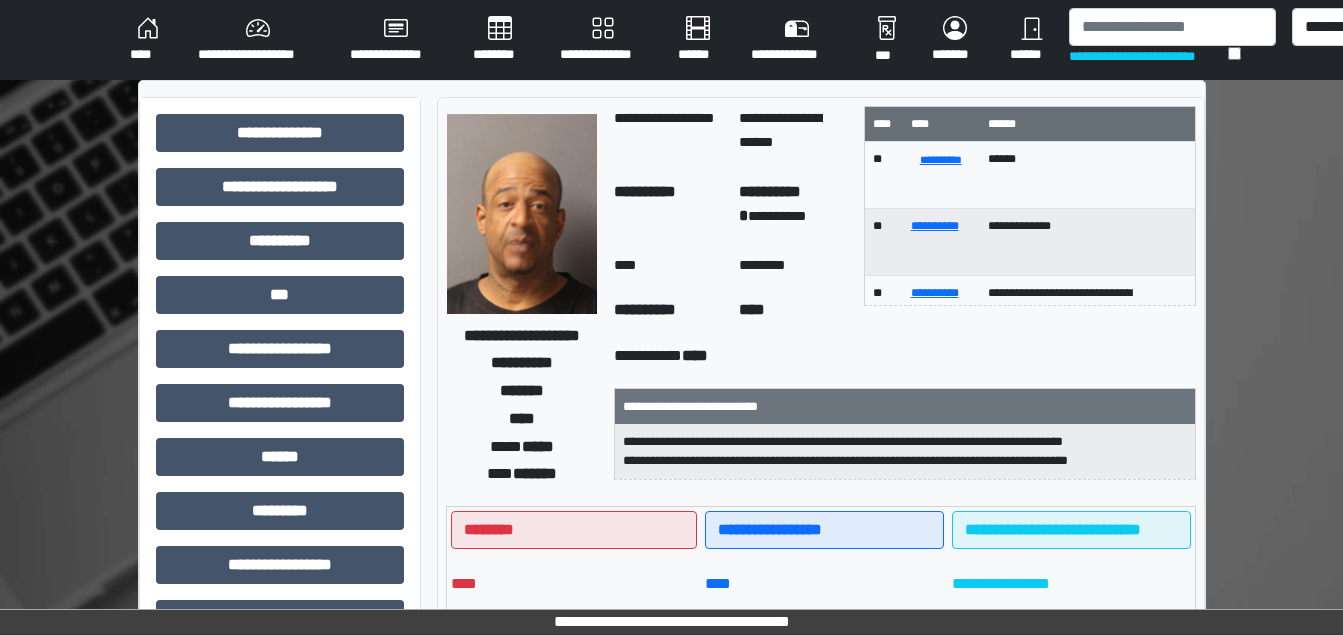 click on "****" at bounding box center (148, 40) 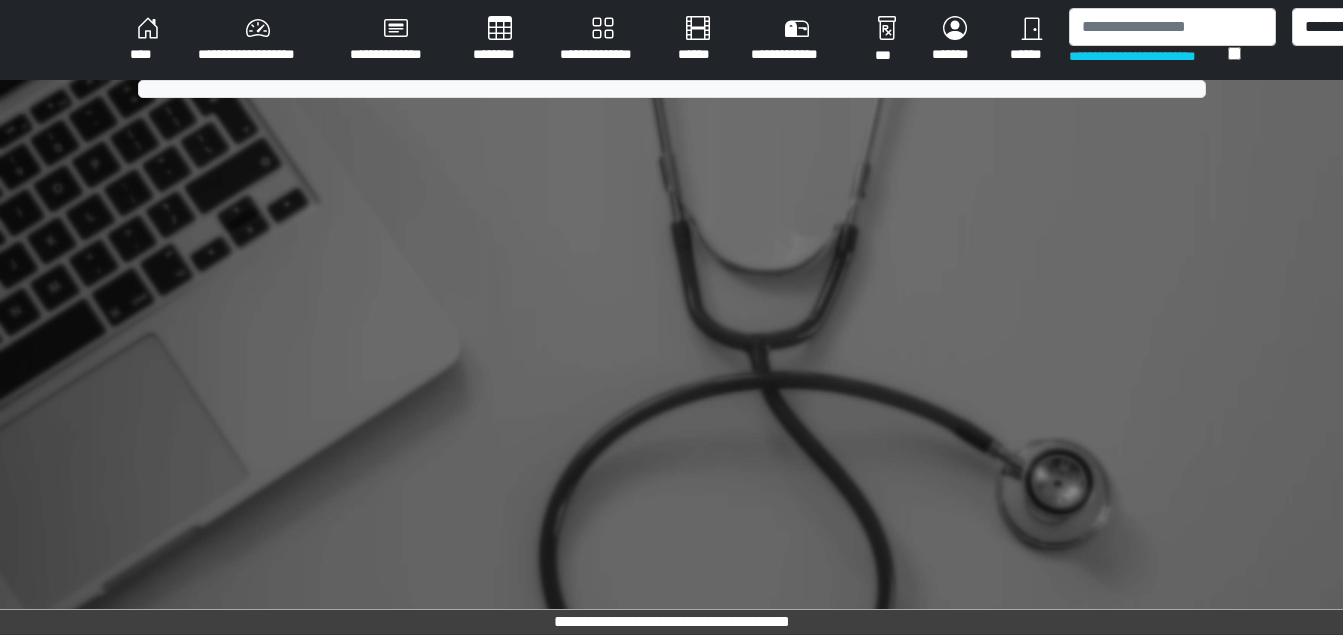 scroll, scrollTop: 0, scrollLeft: 0, axis: both 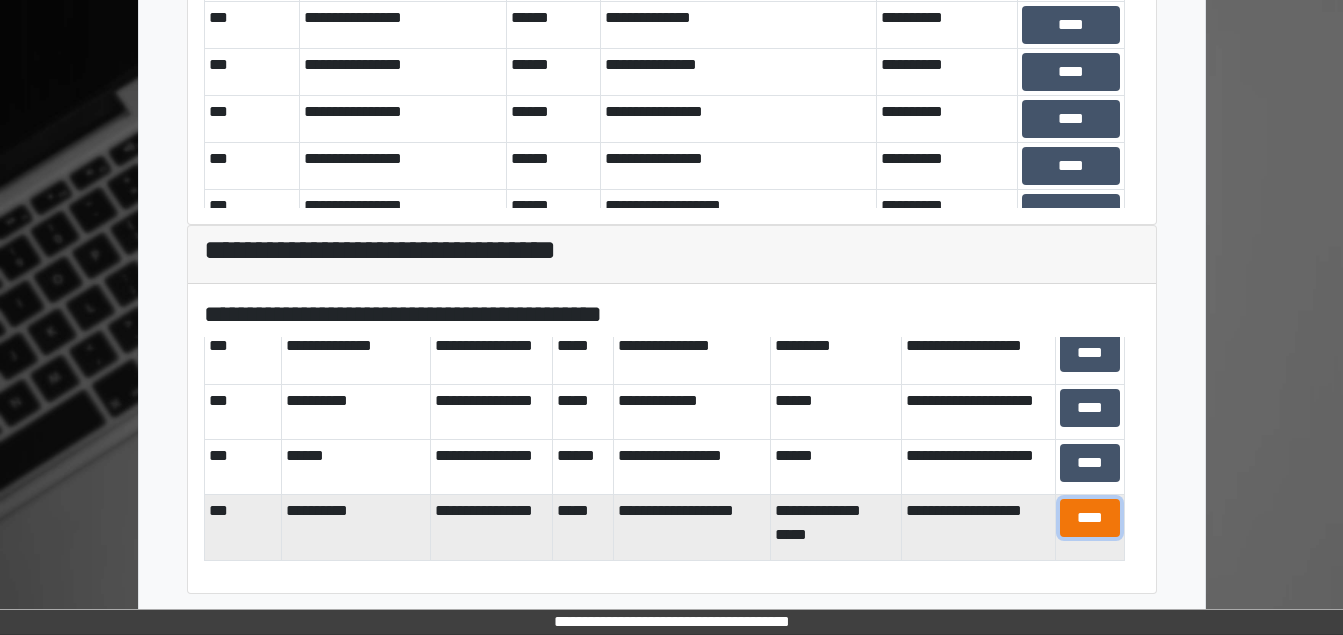 click on "****" at bounding box center [1090, 518] 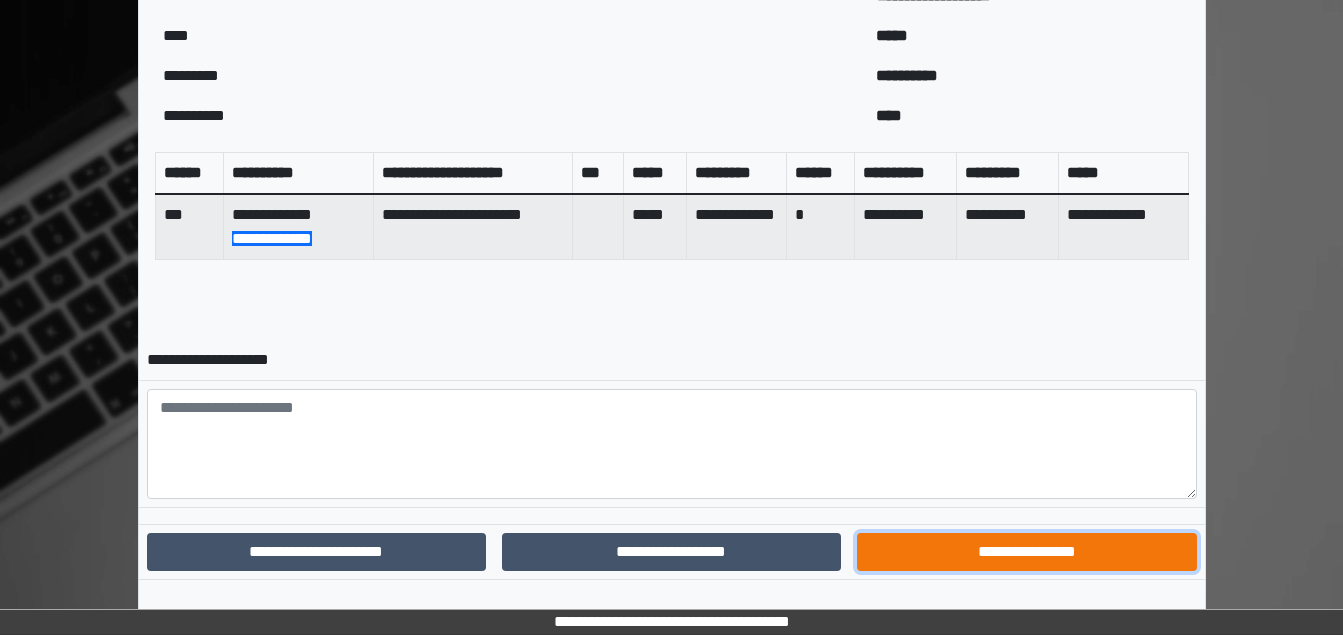 click on "**********" at bounding box center (1026, 552) 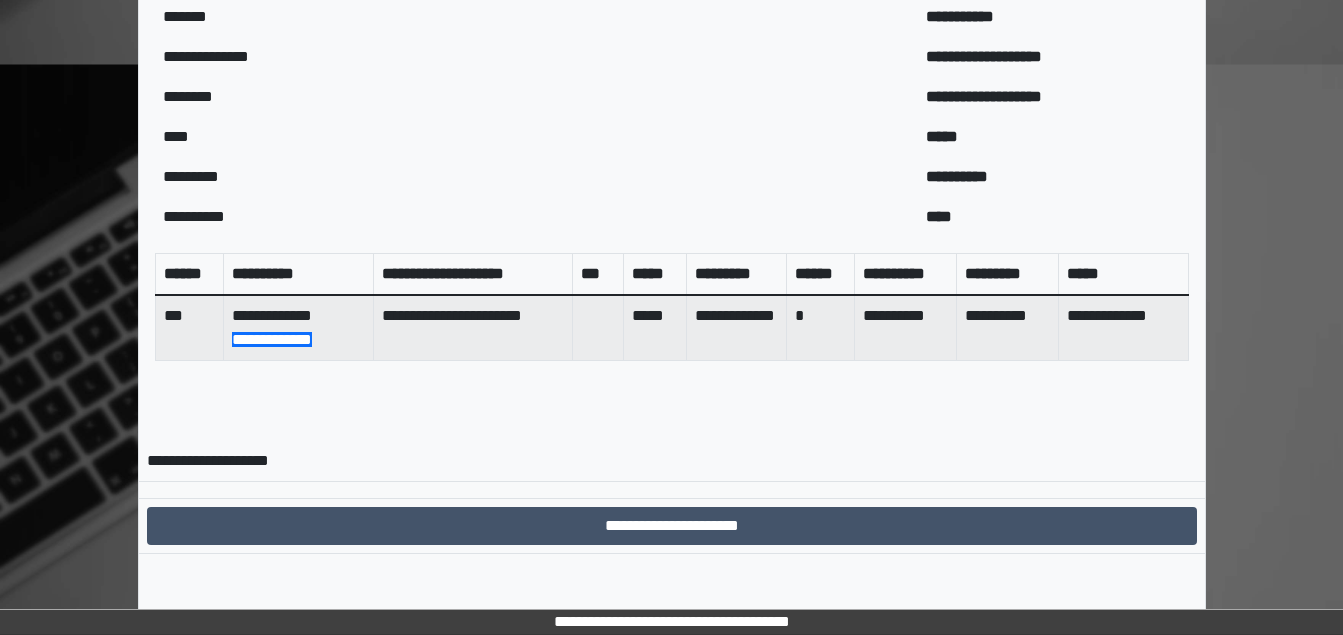 scroll, scrollTop: 689, scrollLeft: 0, axis: vertical 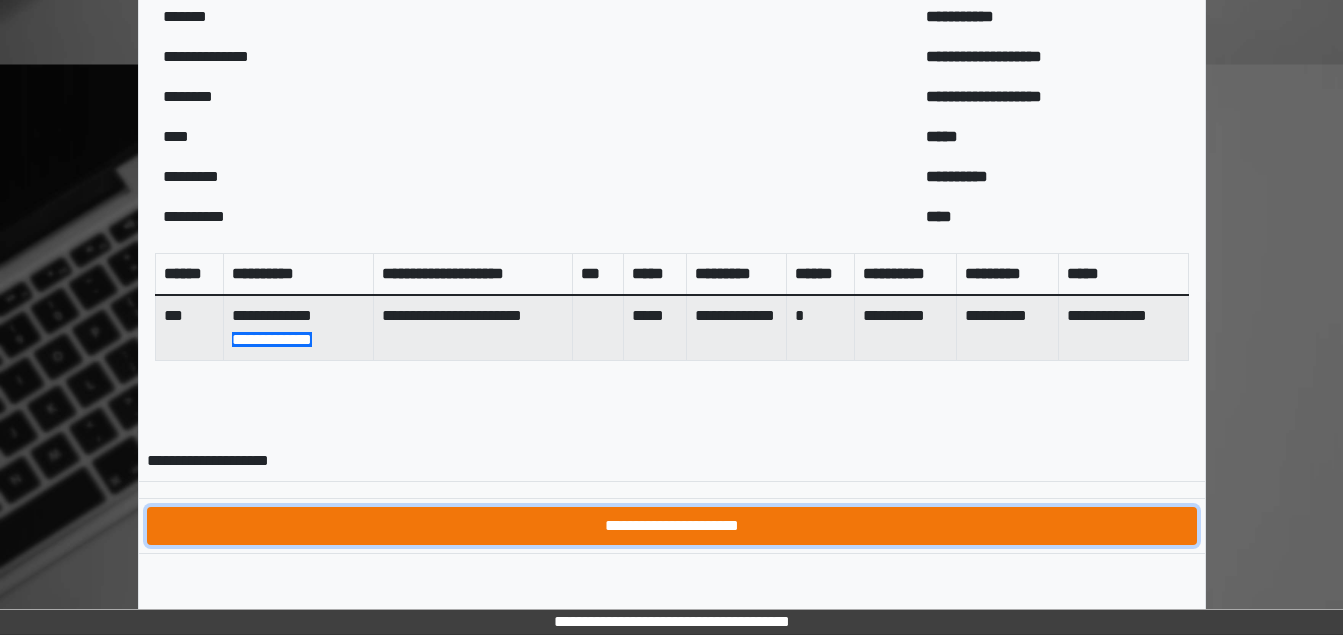 click on "**********" at bounding box center [672, 526] 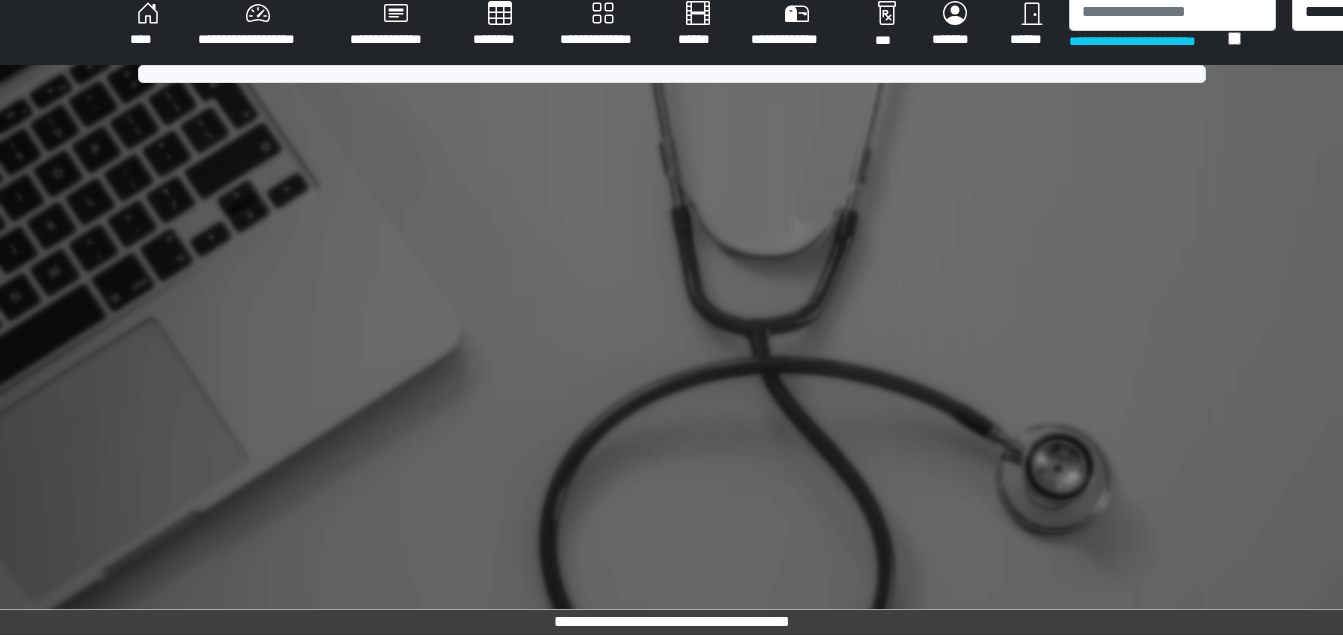 scroll, scrollTop: 689, scrollLeft: 0, axis: vertical 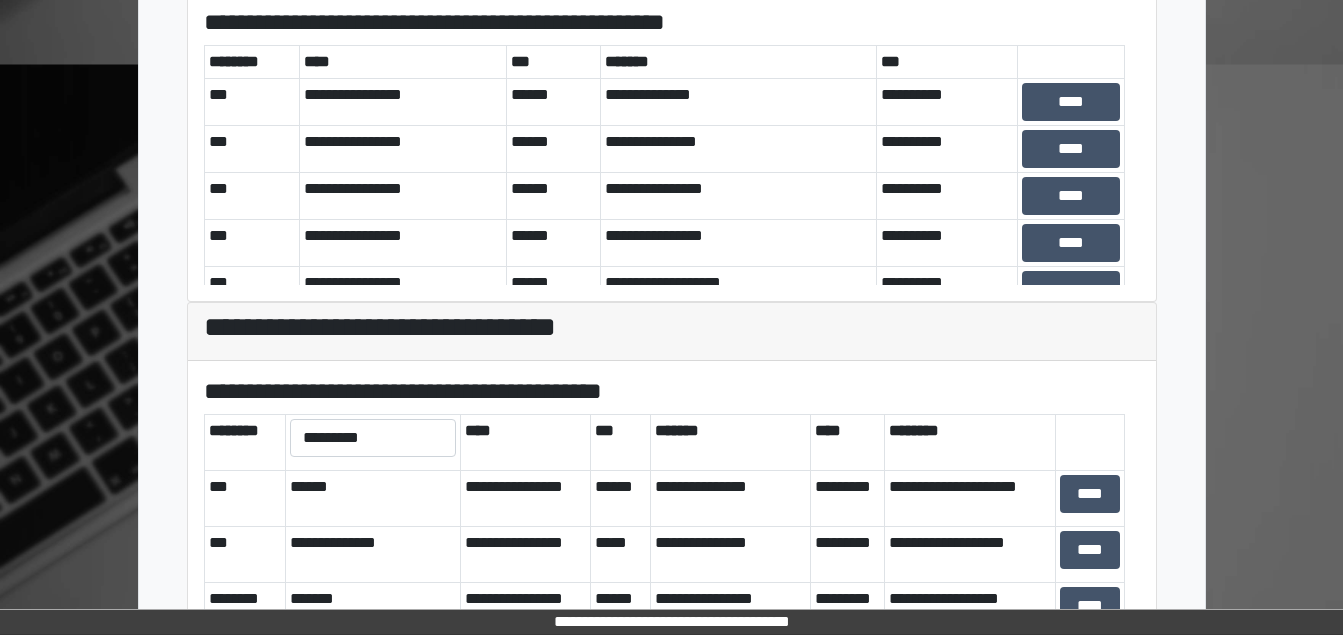 click on "**********" at bounding box center [671, 51] 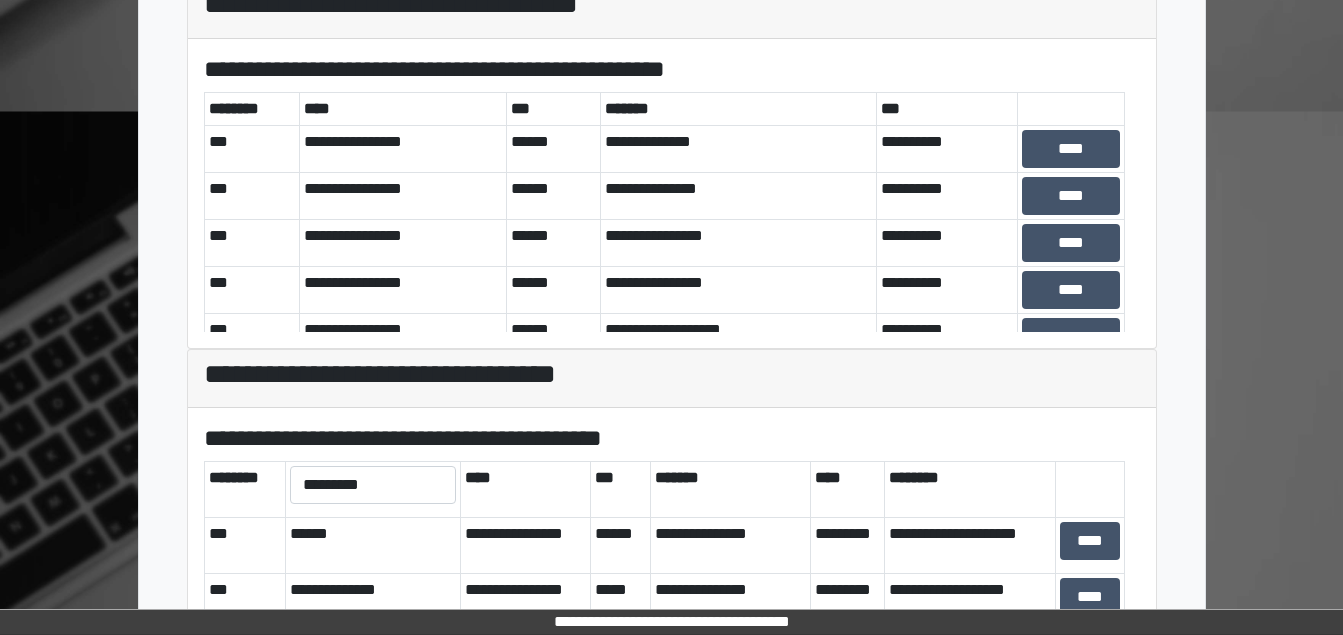 scroll, scrollTop: 134, scrollLeft: 0, axis: vertical 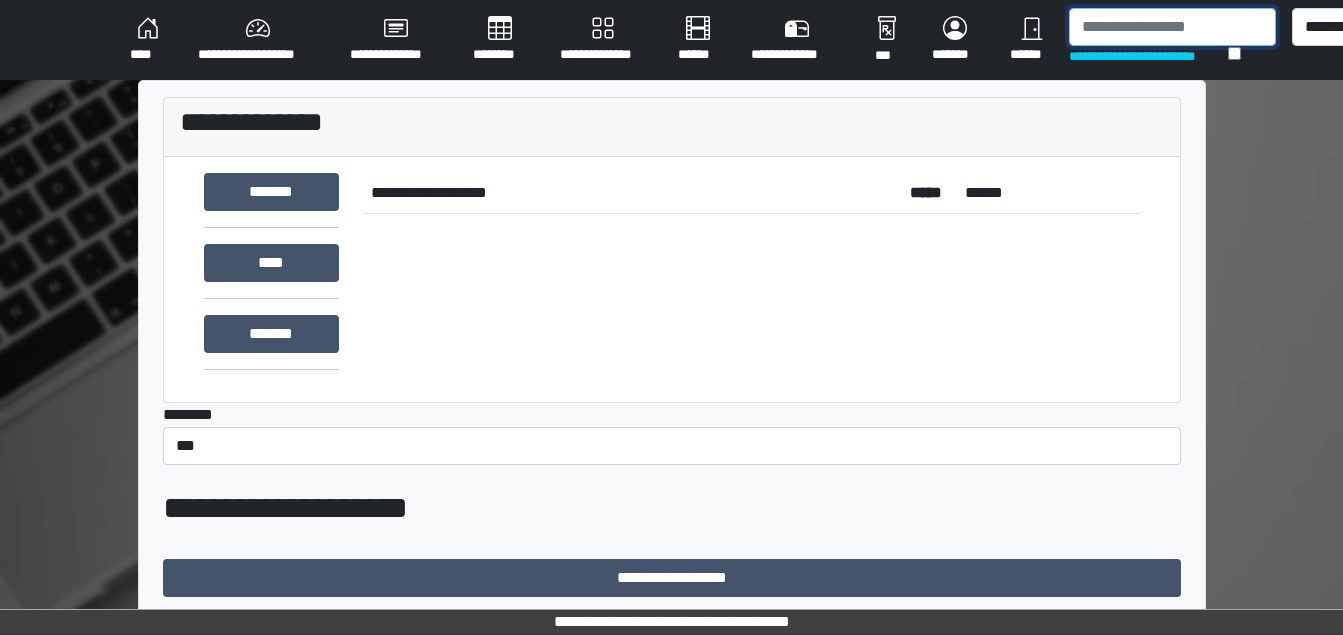 click at bounding box center [1172, 27] 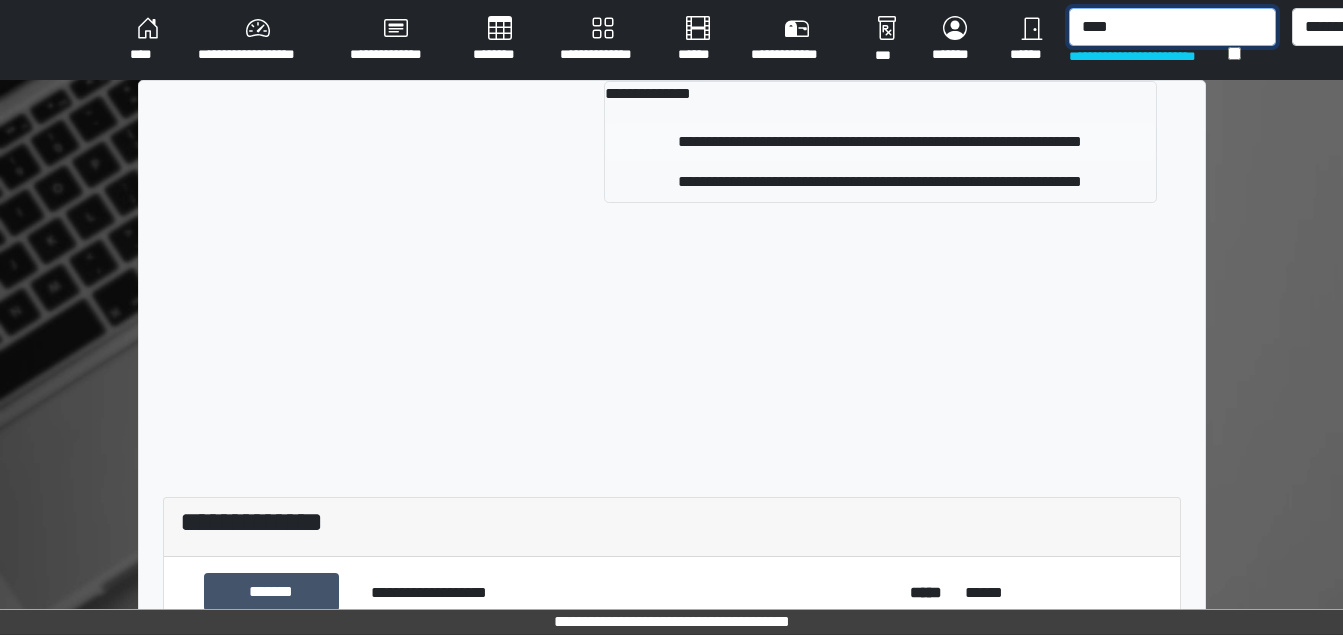 type on "****" 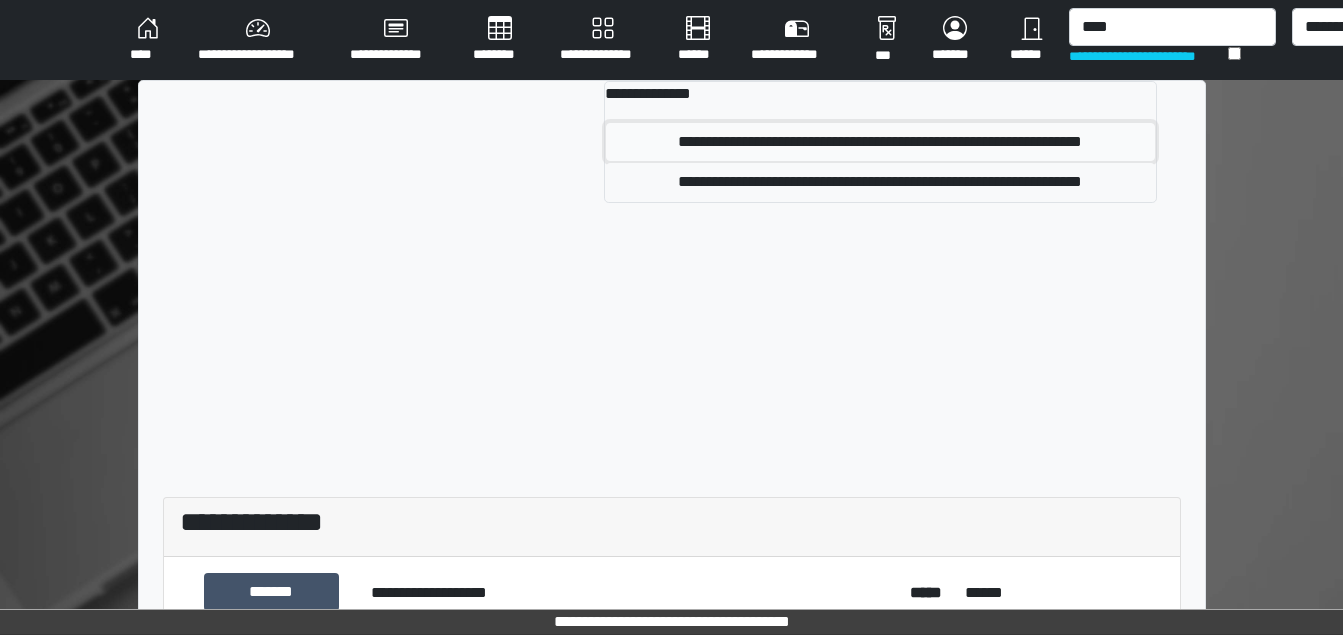 click on "**********" at bounding box center (880, 142) 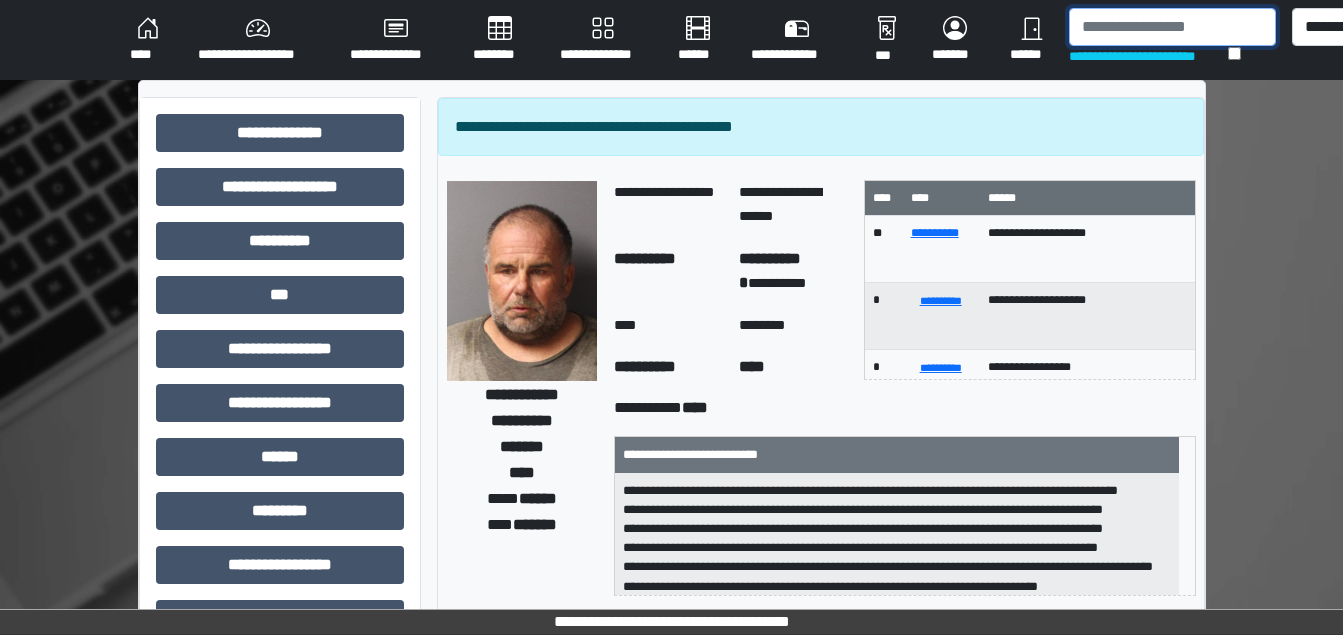 click at bounding box center (1172, 27) 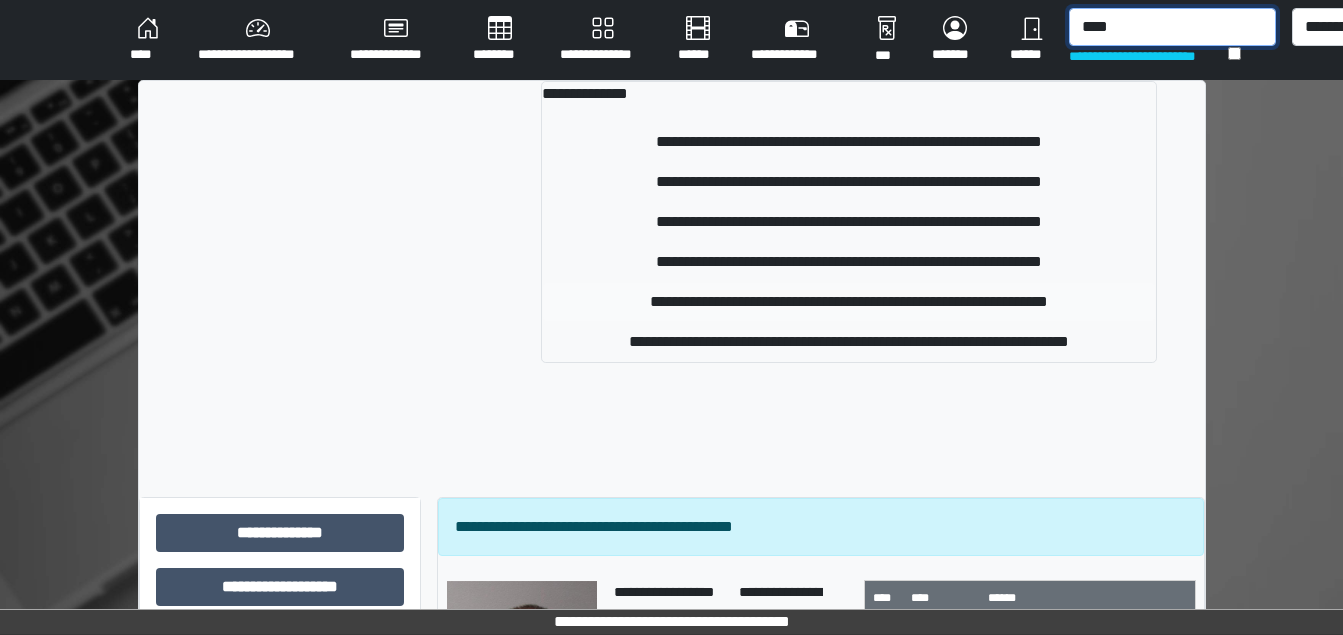 type on "****" 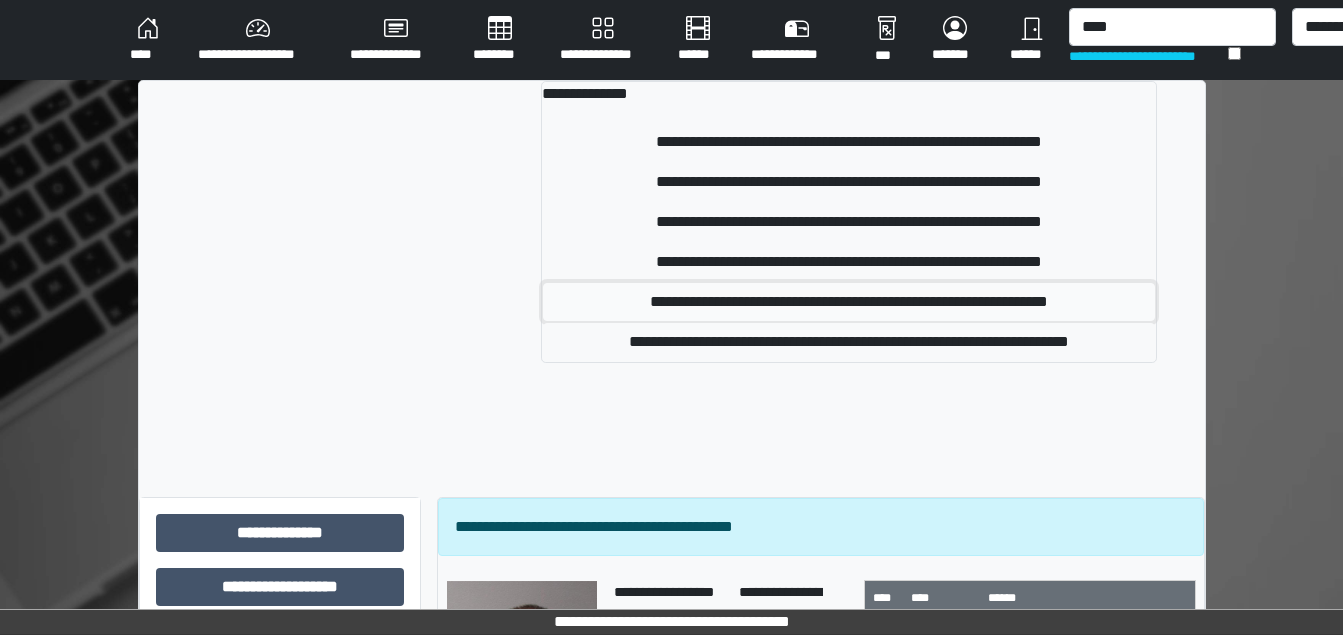 click on "**********" at bounding box center (849, 302) 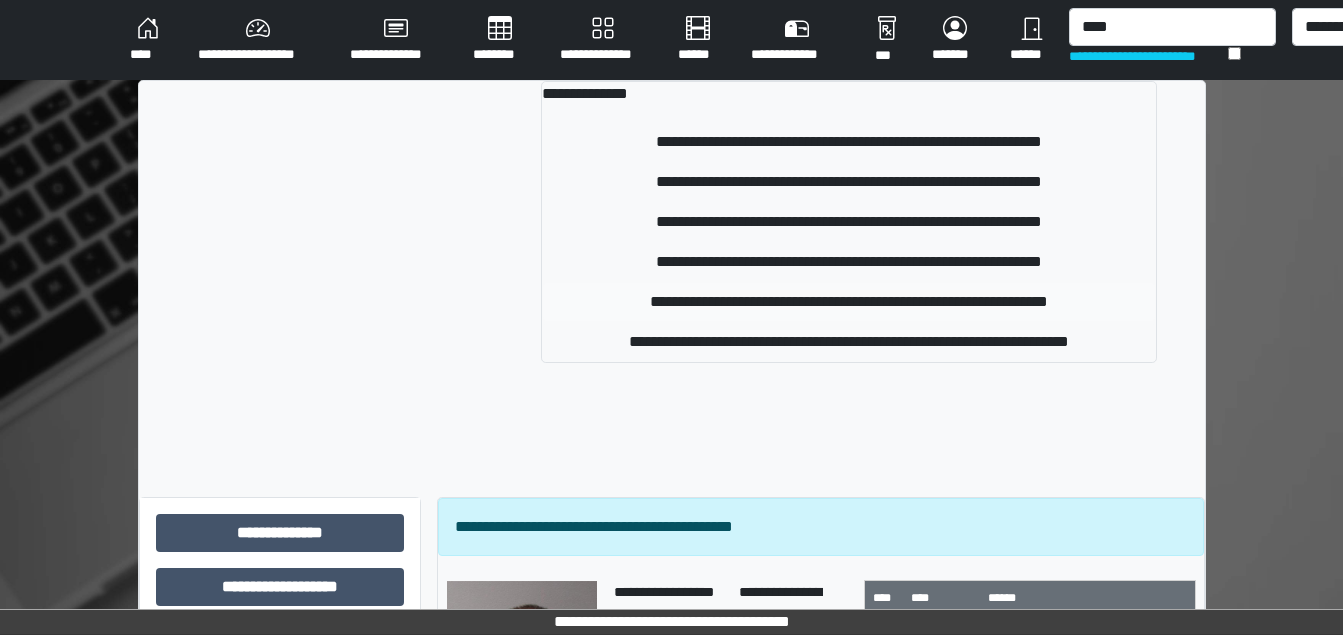 type 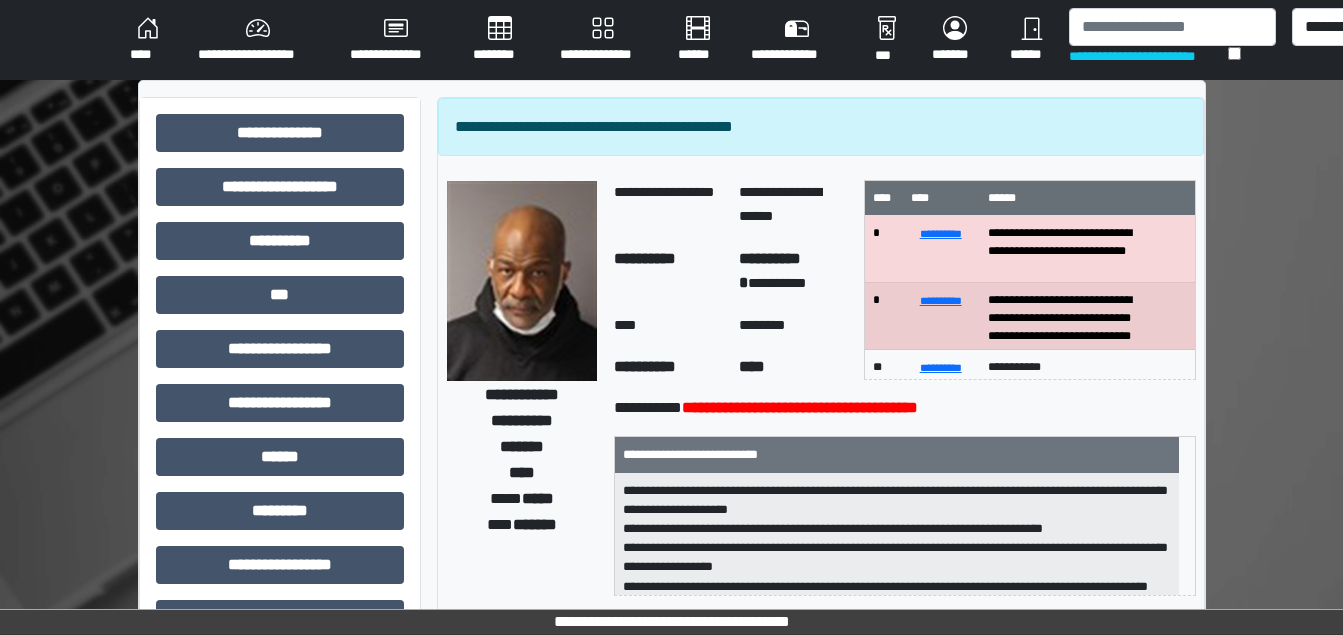 click on "**********" at bounding box center (671, 627) 